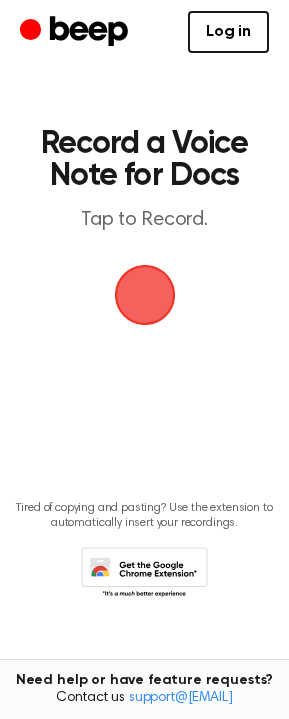 scroll, scrollTop: 0, scrollLeft: 0, axis: both 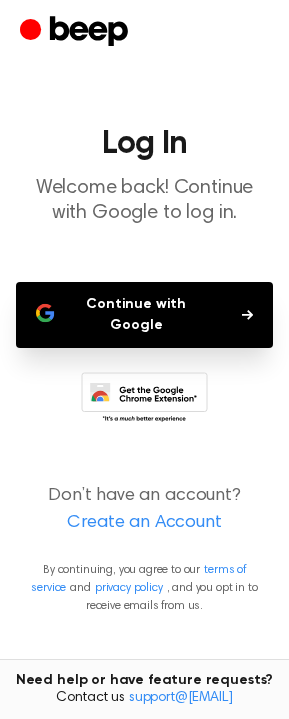 click on "Continue with Google" at bounding box center (144, 315) 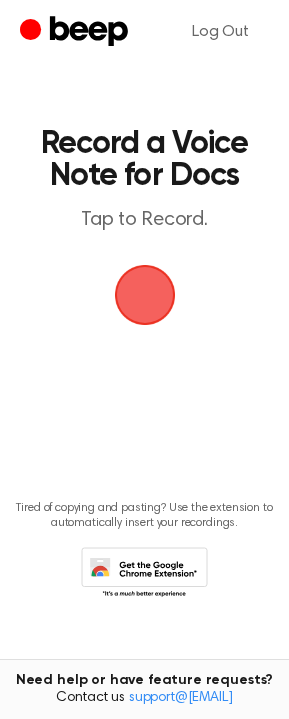 click at bounding box center [145, 295] 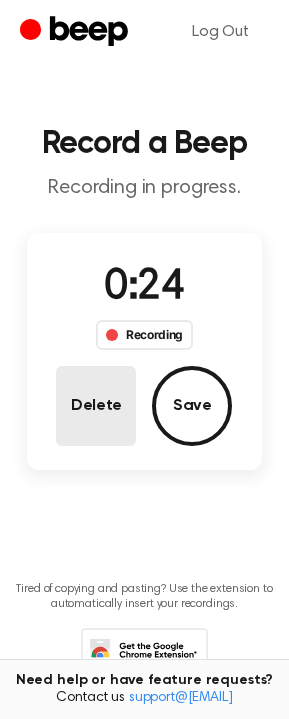 click on "Delete" at bounding box center [96, 406] 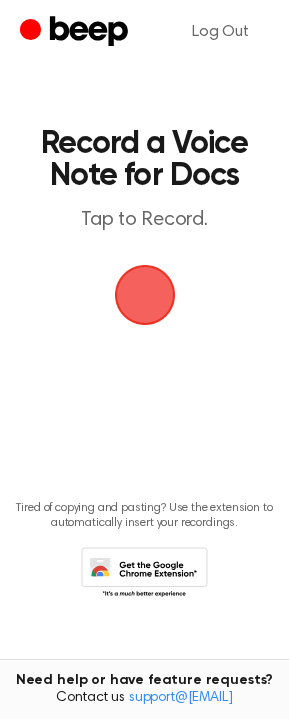 click at bounding box center [145, 295] 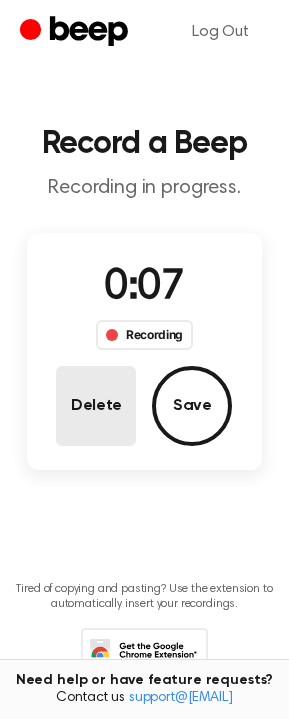 click on "Delete" at bounding box center (96, 406) 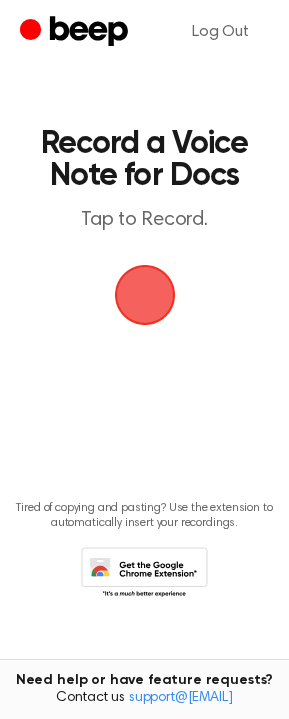 click at bounding box center [145, 295] 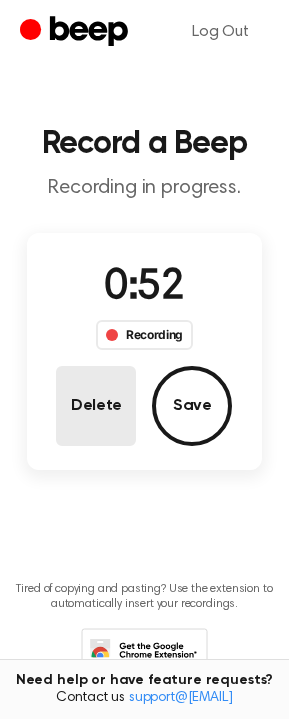 click on "Delete" at bounding box center (96, 406) 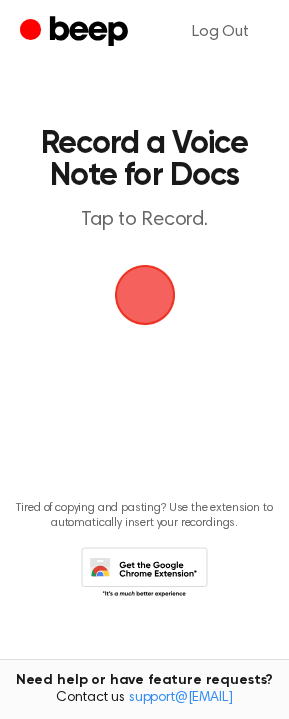 click at bounding box center (145, 295) 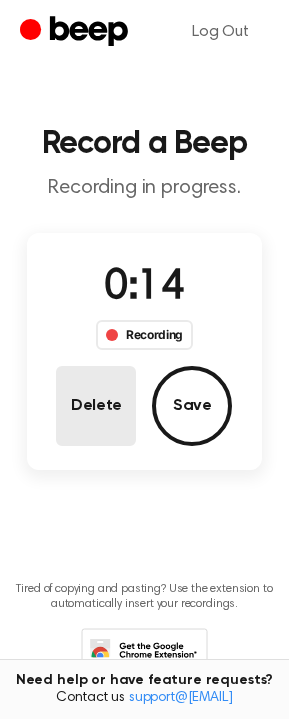 click on "Delete" at bounding box center (96, 406) 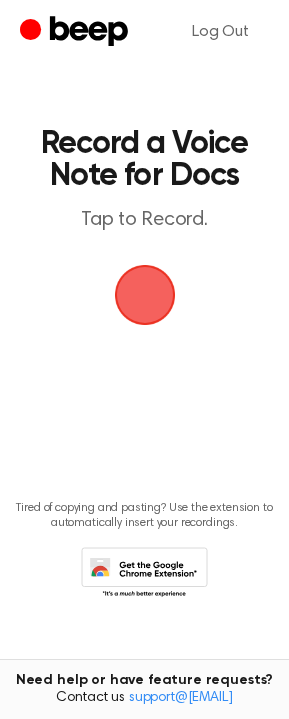 click at bounding box center [145, 295] 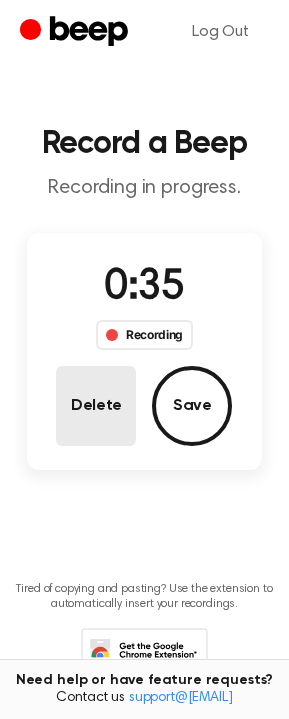 click on "Delete" at bounding box center (96, 406) 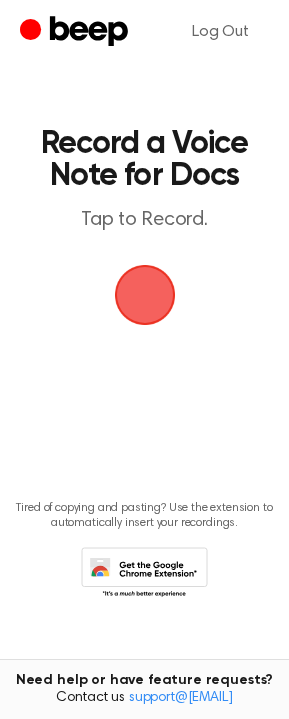 click at bounding box center [145, 295] 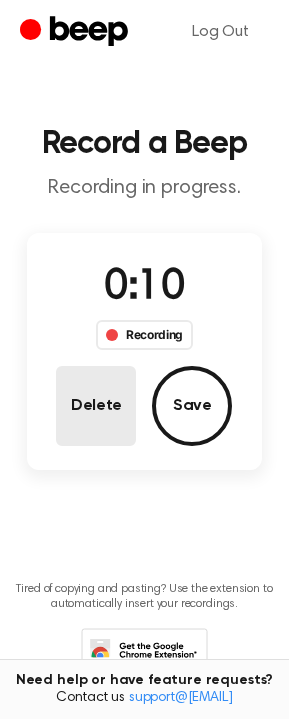 click on "Delete" at bounding box center [96, 406] 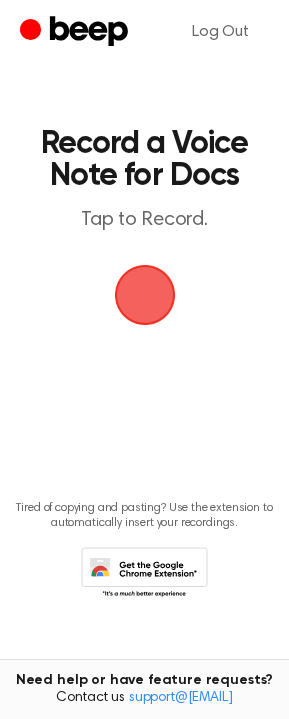 click at bounding box center [145, 295] 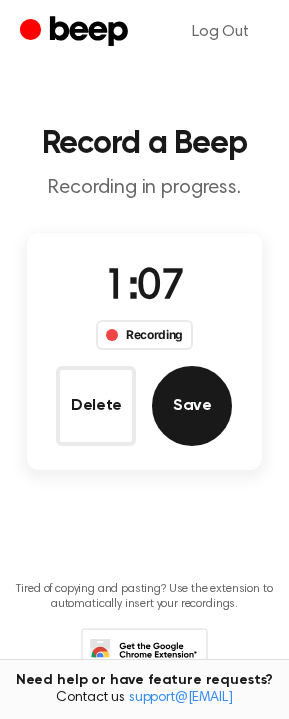 click on "Save" at bounding box center [192, 406] 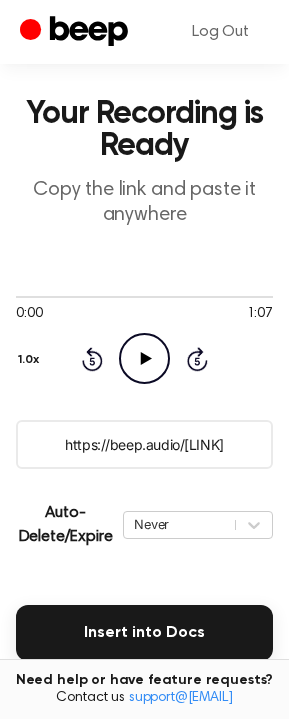 scroll, scrollTop: 0, scrollLeft: 0, axis: both 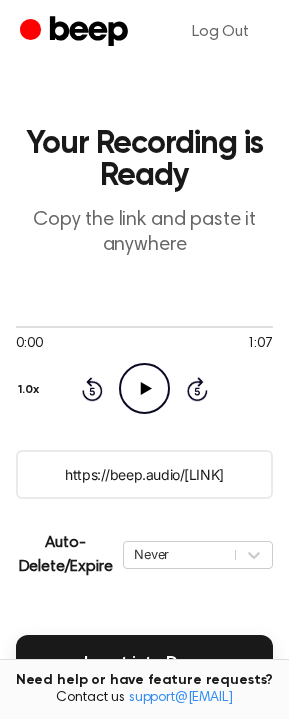 click on "Play Audio" 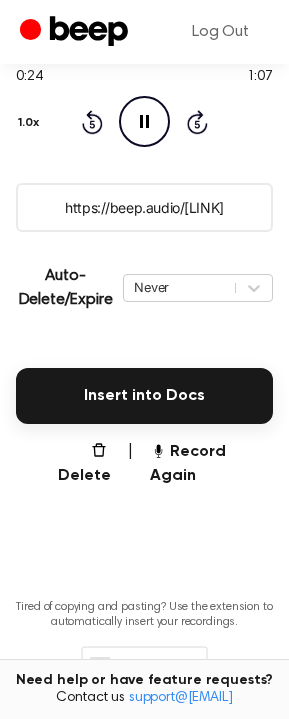 scroll, scrollTop: 268, scrollLeft: 0, axis: vertical 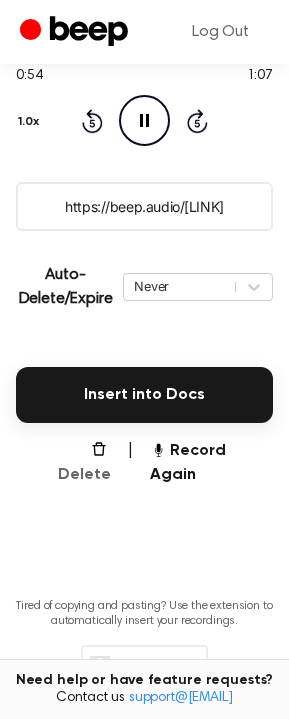 click on "Delete" at bounding box center (75, 463) 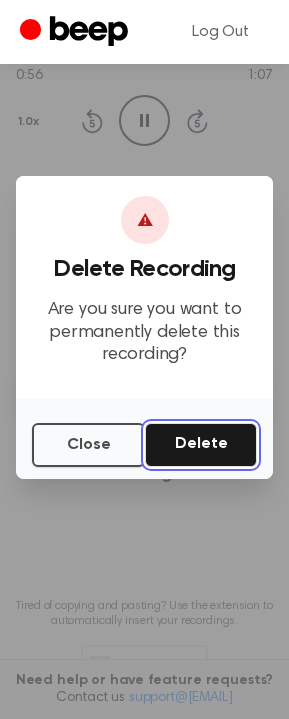 click on "Delete" at bounding box center [201, 445] 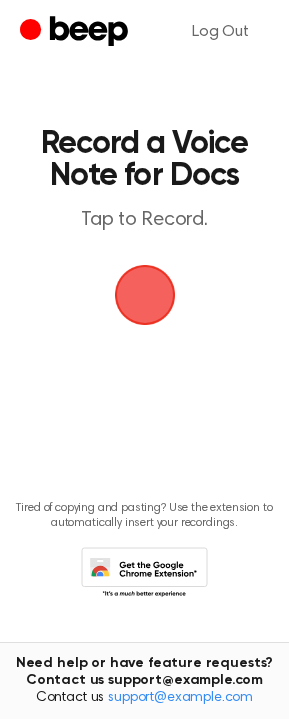 scroll, scrollTop: 3, scrollLeft: 0, axis: vertical 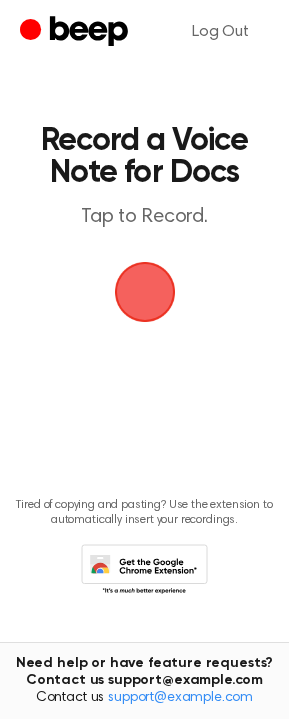 click at bounding box center [145, 292] 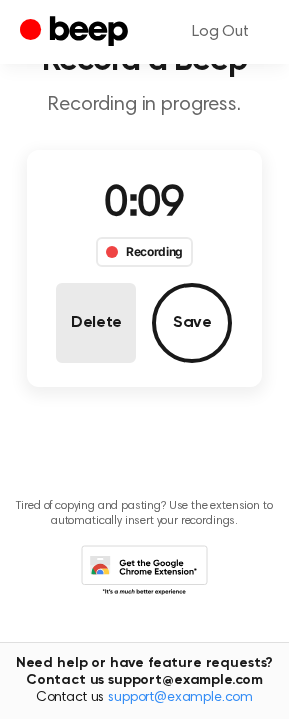 click on "Delete" at bounding box center [96, 323] 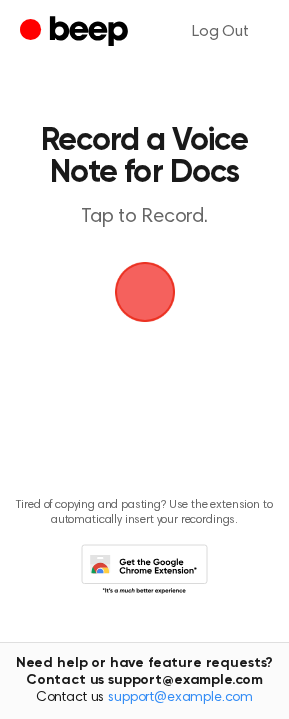 click at bounding box center (144, 292) 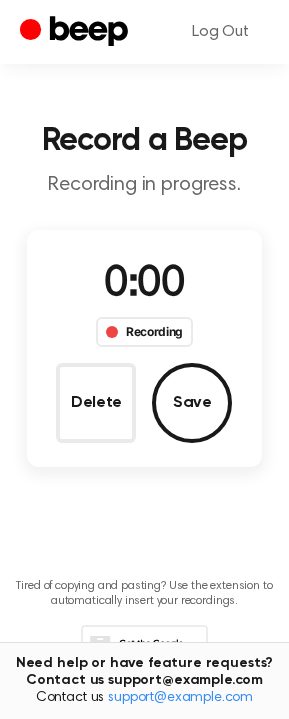 scroll, scrollTop: 83, scrollLeft: 0, axis: vertical 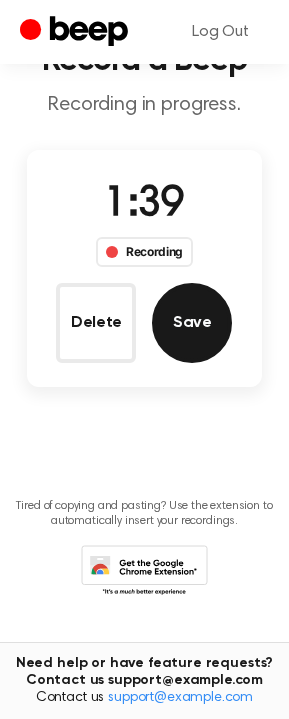 click on "Save" at bounding box center [192, 323] 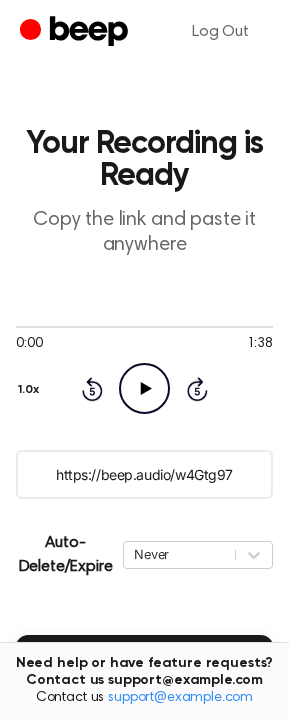click 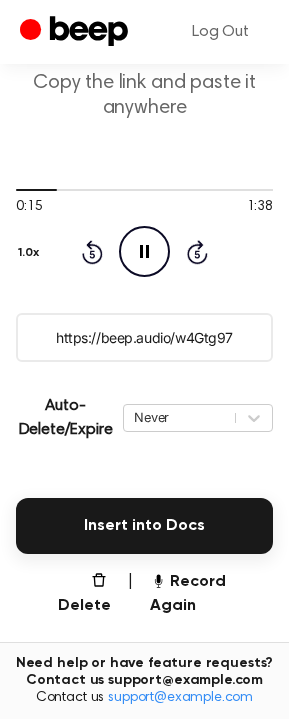 scroll, scrollTop: 138, scrollLeft: 0, axis: vertical 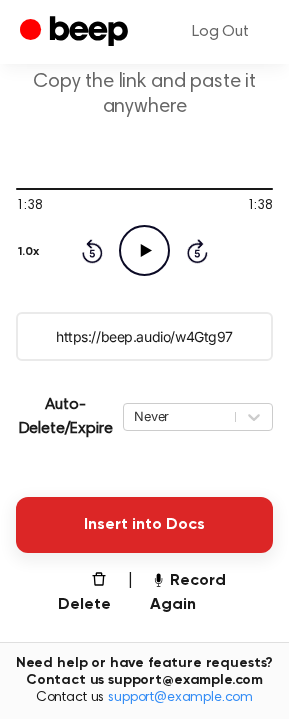 click on "Insert into Docs" at bounding box center (144, 525) 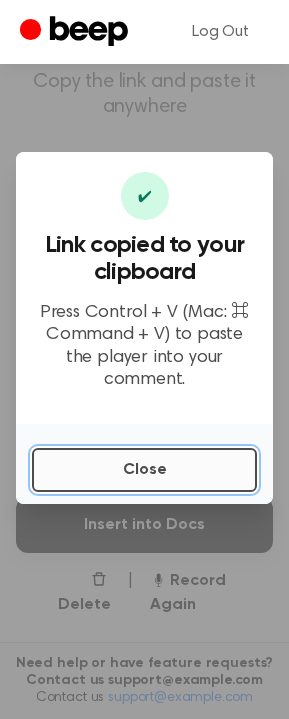 click on "Close" at bounding box center [144, 470] 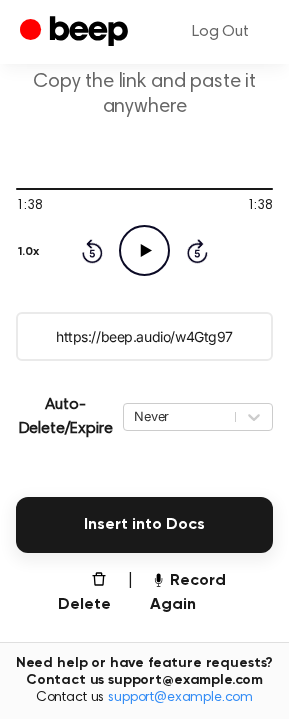 click on "https://beep.audio/w4Gtg97" at bounding box center [144, 336] 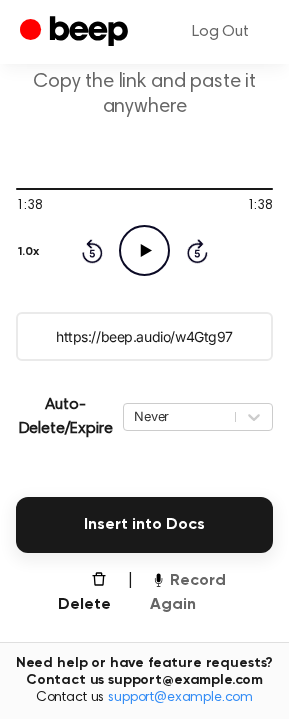 click on "Record Again" at bounding box center (211, 593) 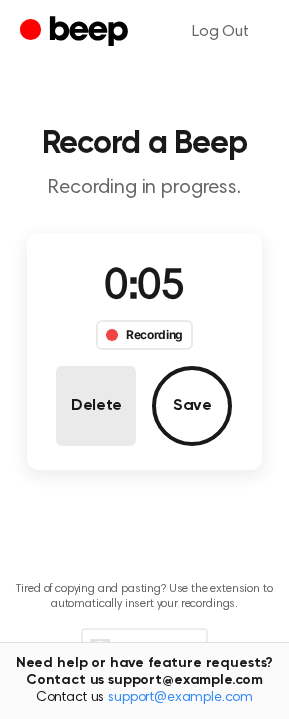 click on "Delete" at bounding box center (96, 406) 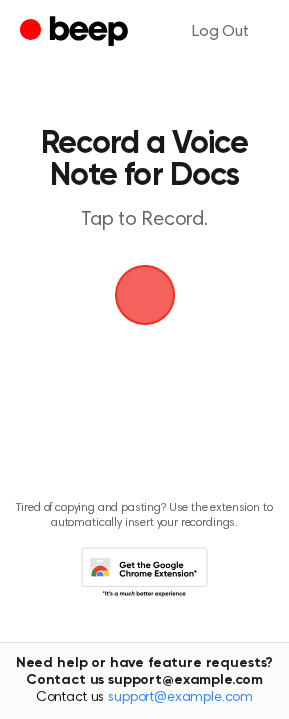 click at bounding box center (144, 295) 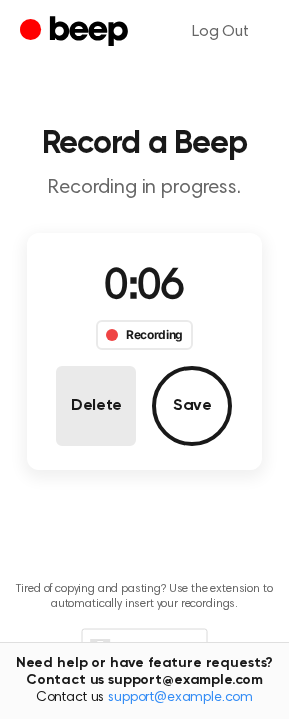 click on "Delete" at bounding box center (96, 406) 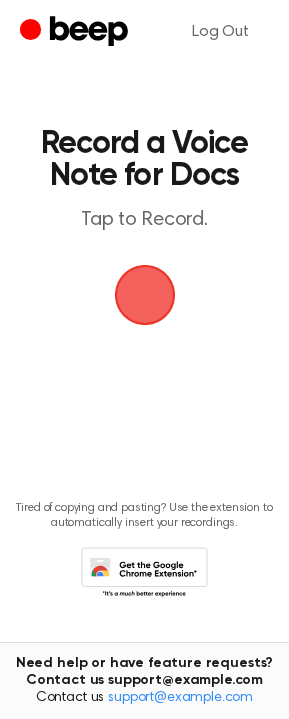 click at bounding box center [144, 295] 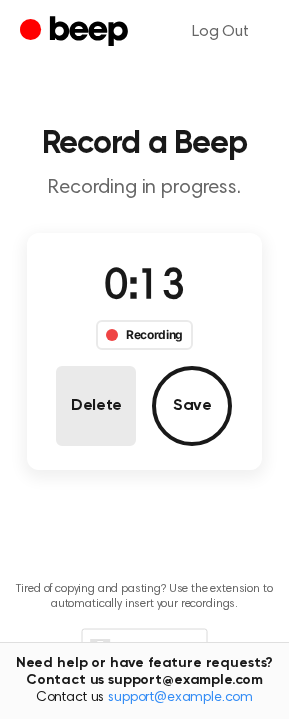click on "Delete" at bounding box center [96, 406] 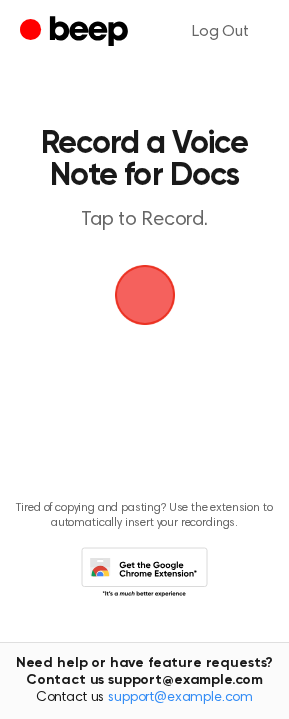 click at bounding box center [145, 295] 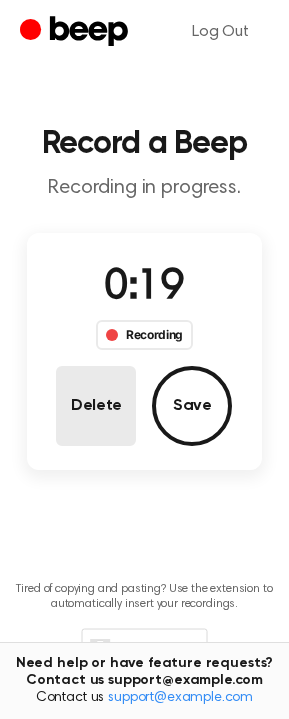 click on "Delete" at bounding box center [96, 406] 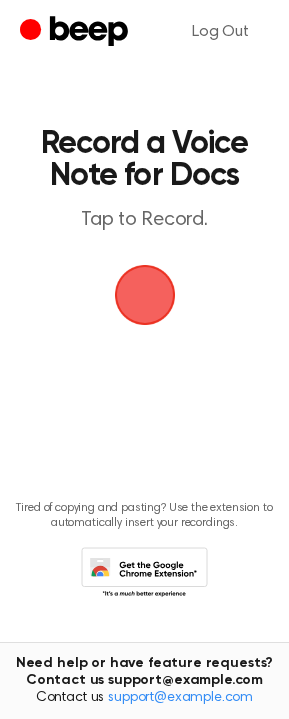 click at bounding box center [145, 295] 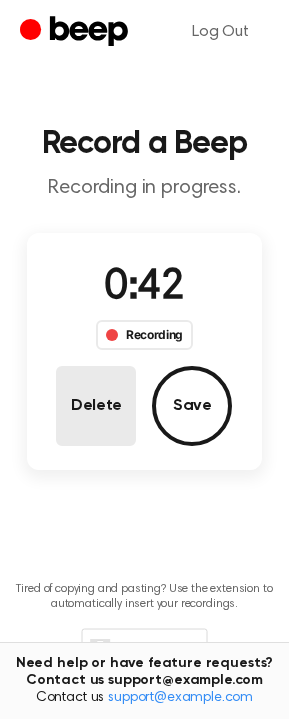 click on "Delete" at bounding box center [96, 406] 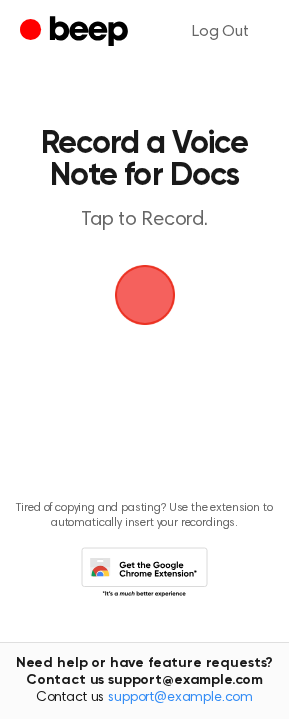 click 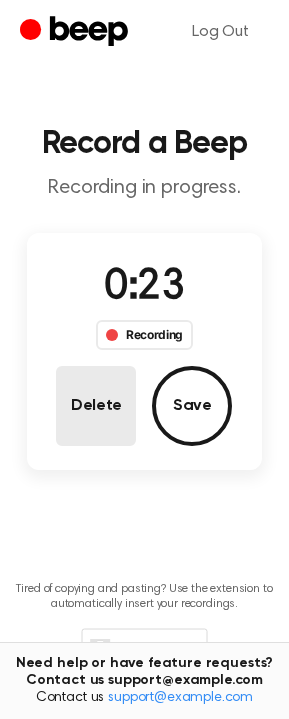 click on "Delete" at bounding box center [96, 406] 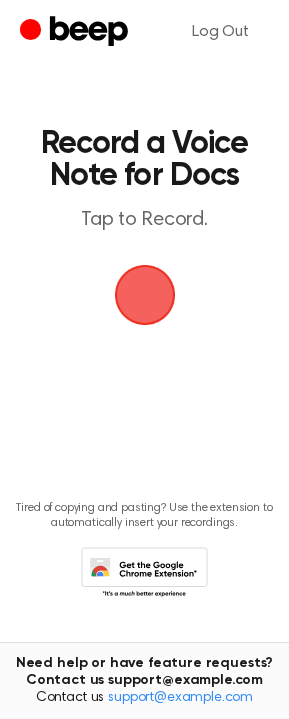 click at bounding box center [145, 295] 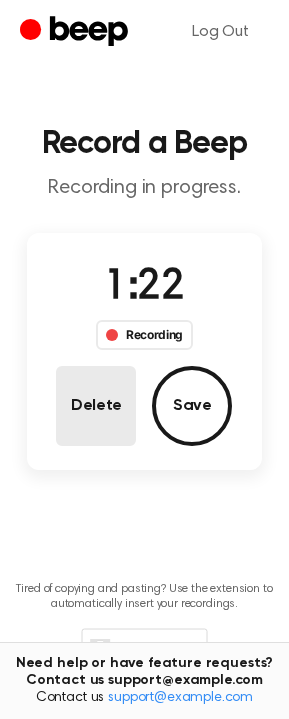 click on "Delete" at bounding box center (96, 406) 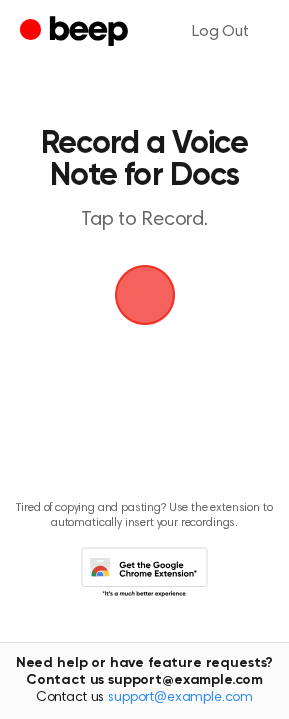 click at bounding box center [144, 295] 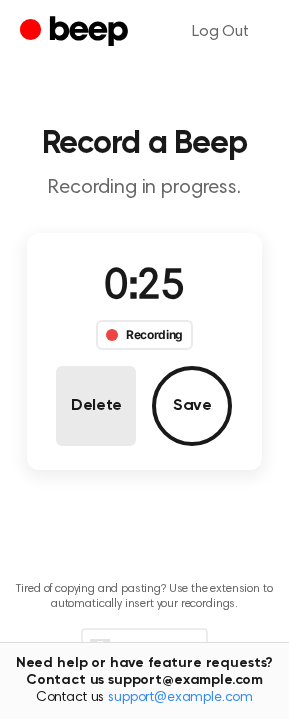 click on "Delete" at bounding box center (96, 406) 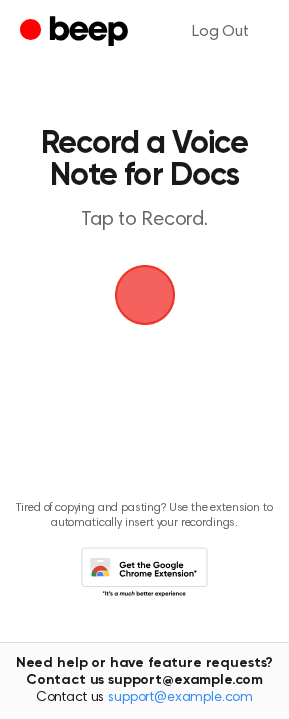 click at bounding box center [144, 295] 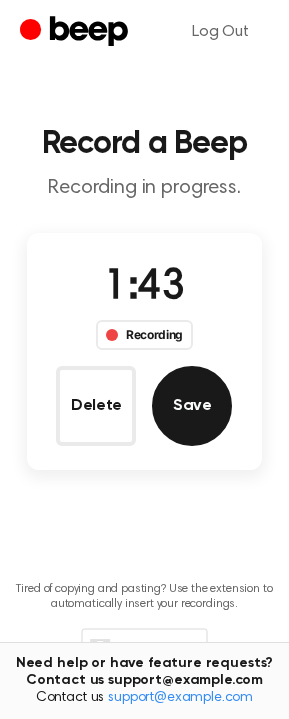 click on "Save" at bounding box center (192, 406) 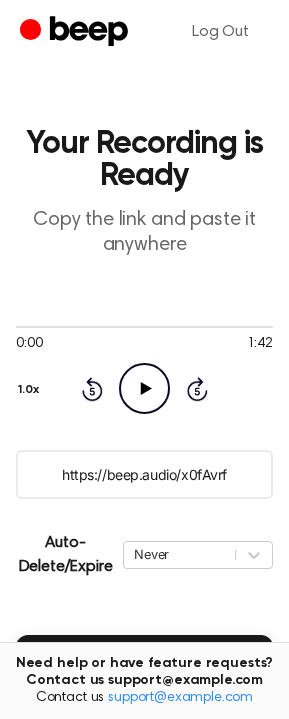 click on "Play Audio" 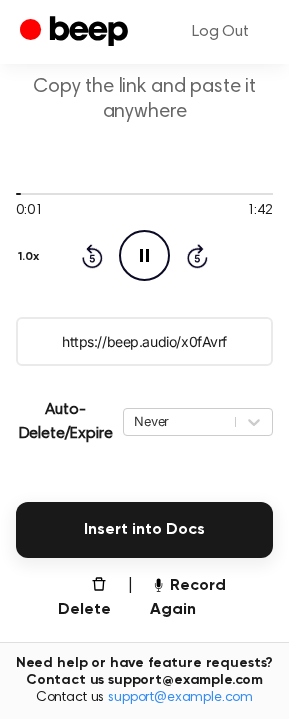 scroll, scrollTop: 137, scrollLeft: 0, axis: vertical 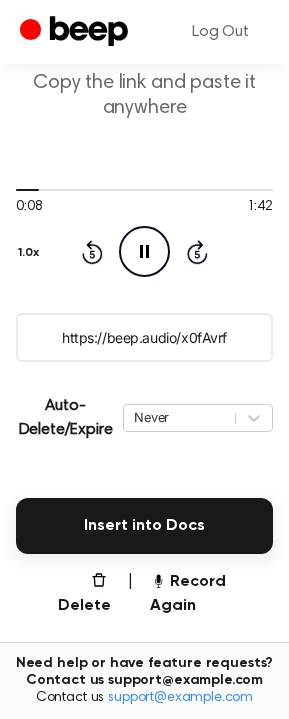 drag, startPoint x: 55, startPoint y: 339, endPoint x: 243, endPoint y: 345, distance: 188.09572 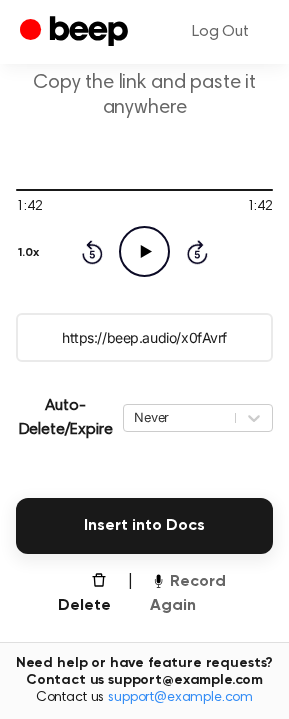 click on "Record Again" at bounding box center (211, 594) 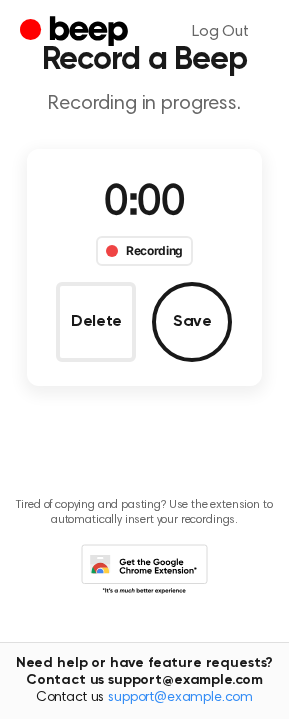 scroll, scrollTop: 0, scrollLeft: 0, axis: both 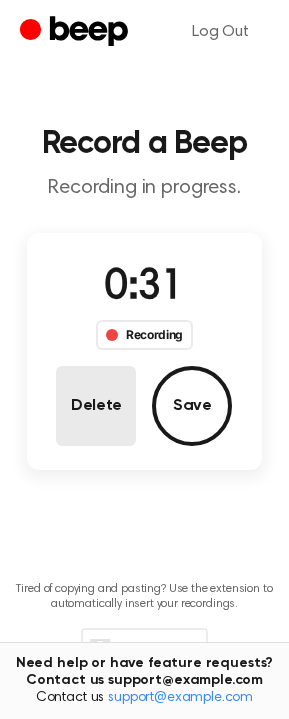 click on "Delete" at bounding box center [96, 406] 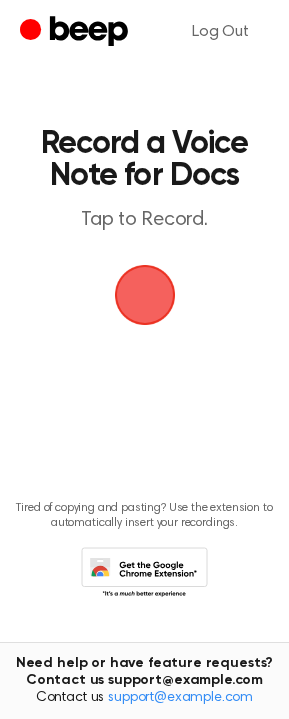 click at bounding box center [145, 295] 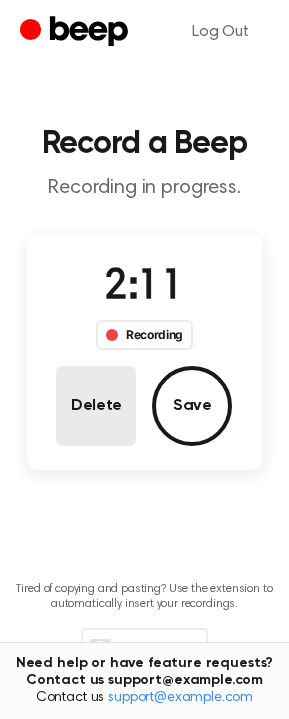 click on "Delete" at bounding box center (96, 406) 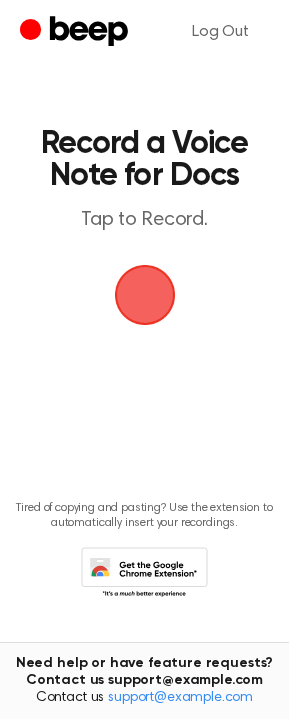 click at bounding box center [145, 295] 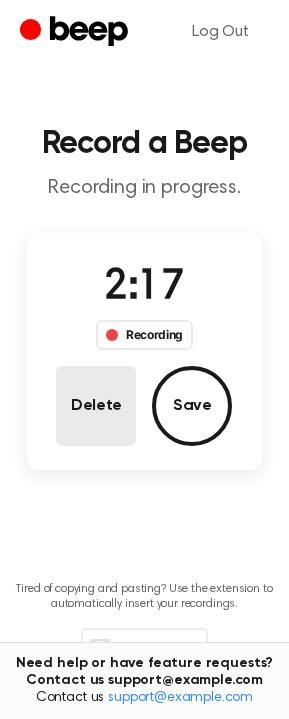 click on "Delete" at bounding box center [96, 406] 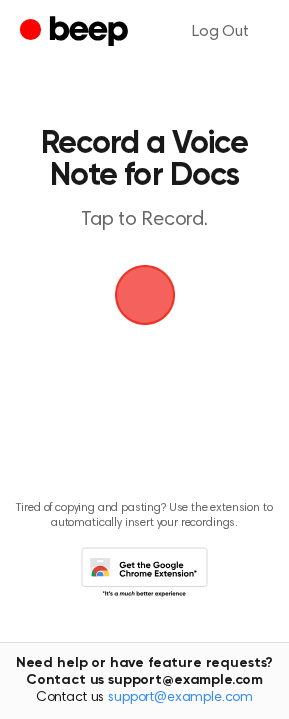 click at bounding box center (144, 295) 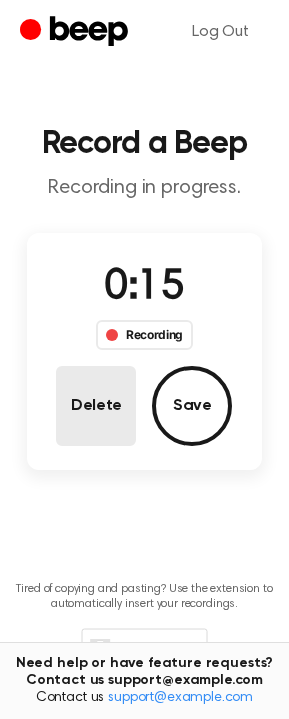 click on "Delete" at bounding box center (96, 406) 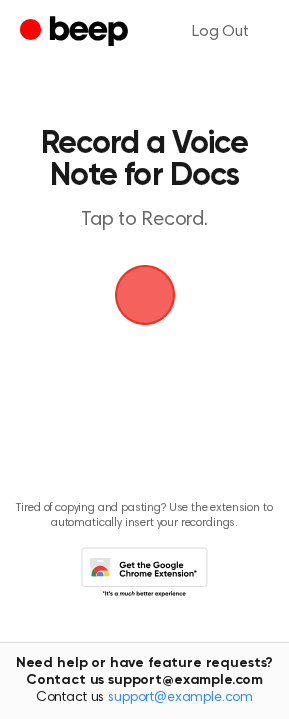 click at bounding box center (144, 295) 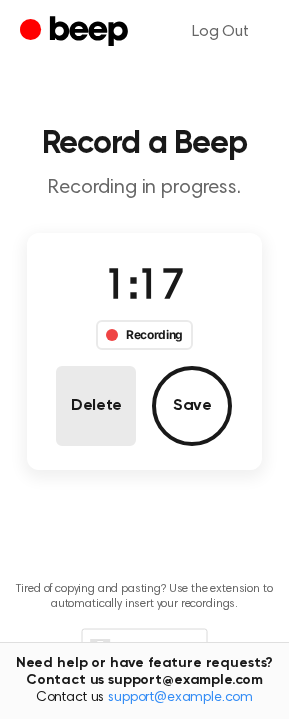 click on "Delete" at bounding box center (96, 406) 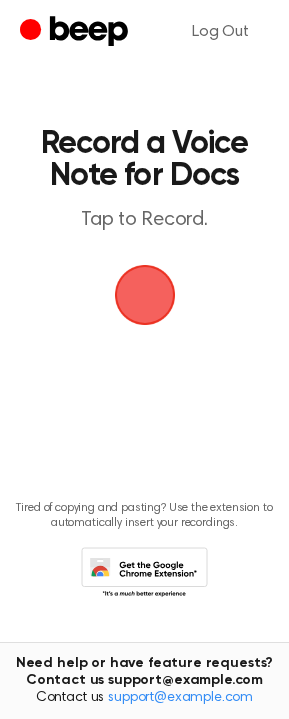 click at bounding box center [145, 295] 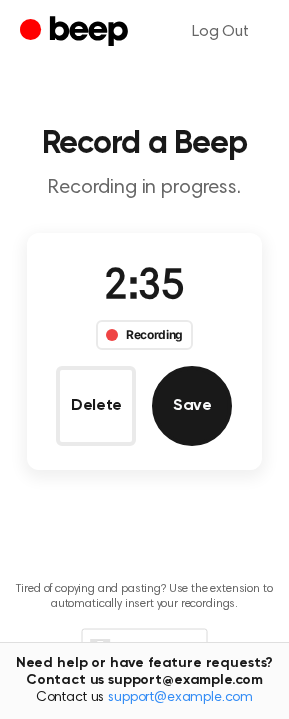 click on "Save" at bounding box center (192, 406) 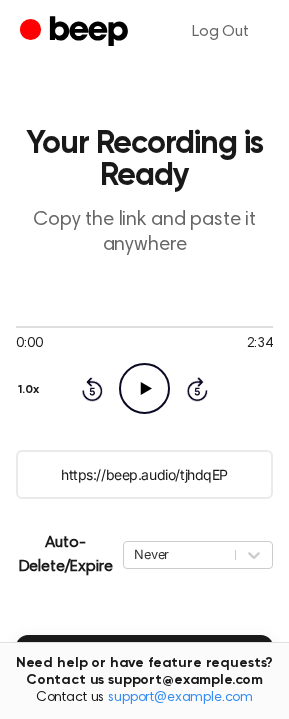 drag, startPoint x: 54, startPoint y: 475, endPoint x: 260, endPoint y: 465, distance: 206.24257 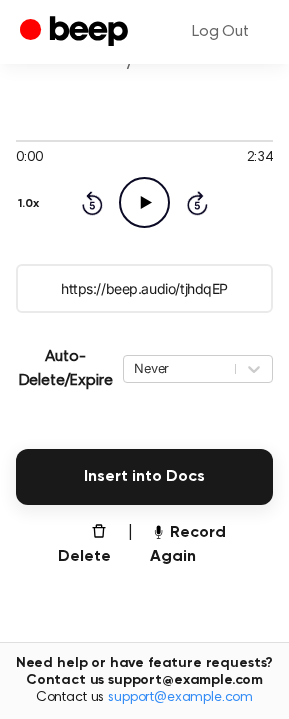 scroll, scrollTop: 202, scrollLeft: 0, axis: vertical 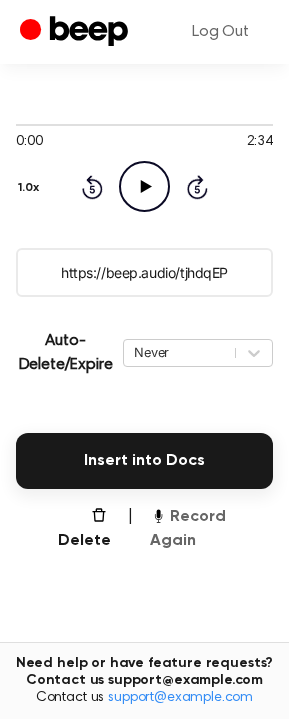 click on "Record Again" at bounding box center [211, 529] 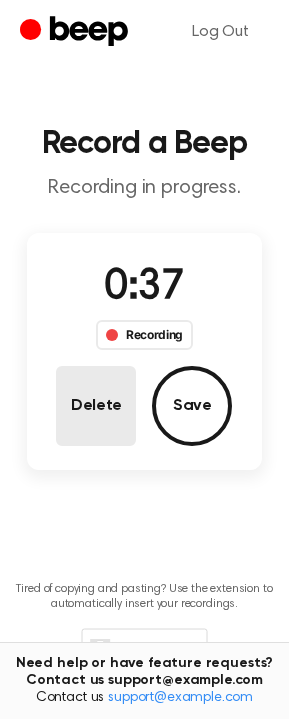 click on "Delete" at bounding box center (96, 406) 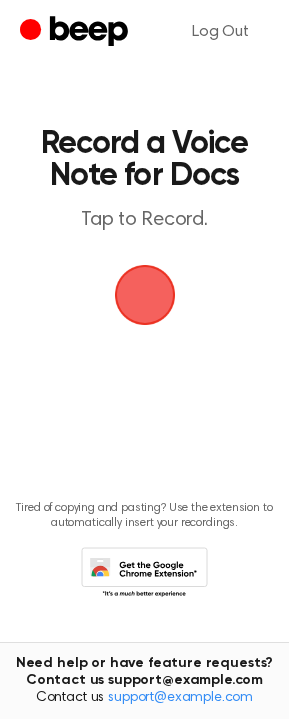 click at bounding box center [144, 295] 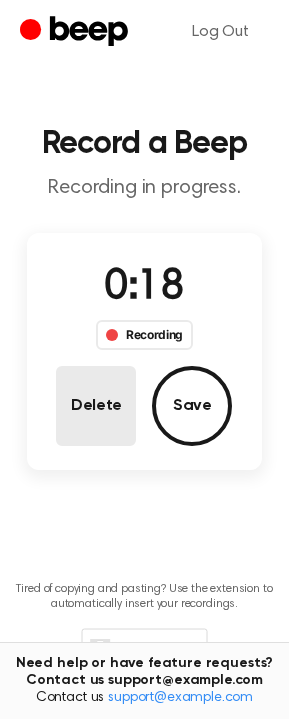 click on "Delete" at bounding box center [96, 406] 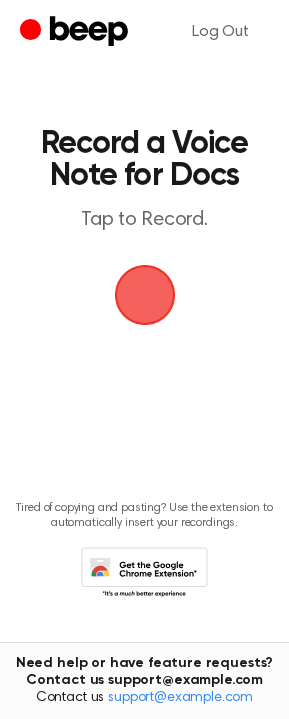 click at bounding box center (144, 295) 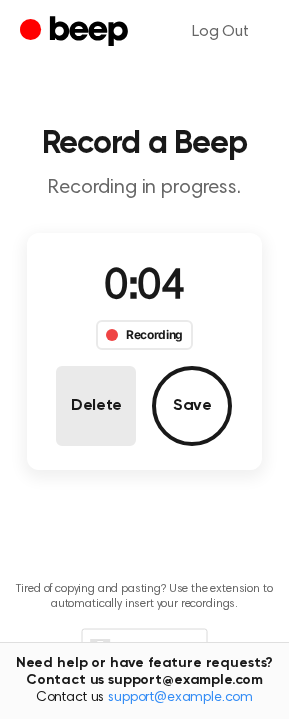 click on "Delete" at bounding box center (96, 406) 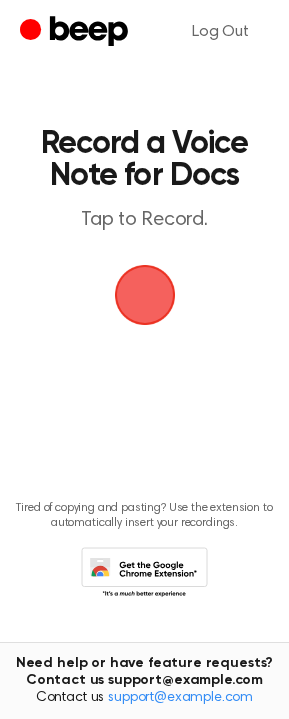 click at bounding box center (144, 294) 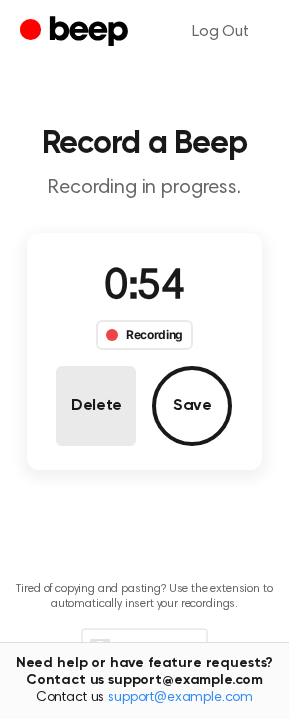 click on "Delete" at bounding box center [96, 406] 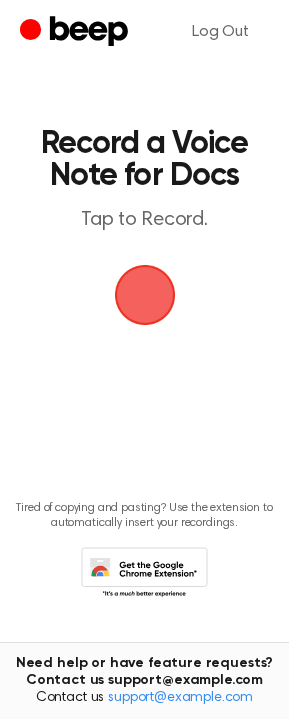click at bounding box center [144, 294] 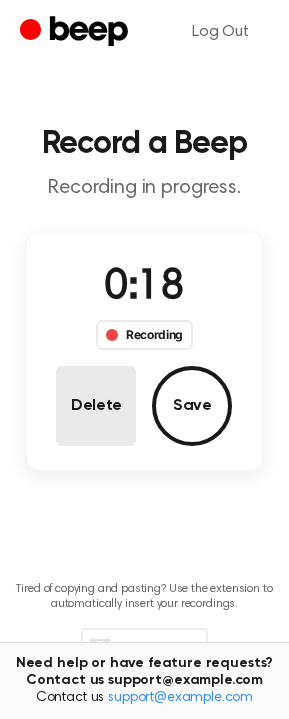 click on "Delete" at bounding box center (96, 406) 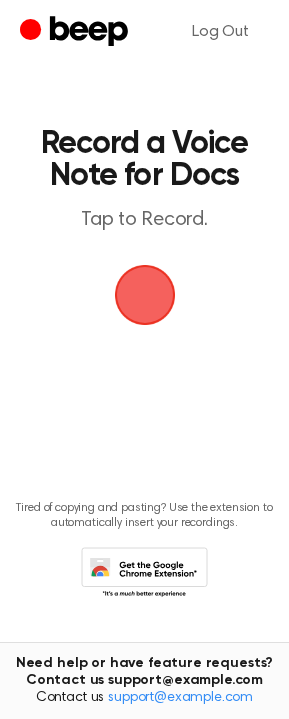 click at bounding box center (145, 295) 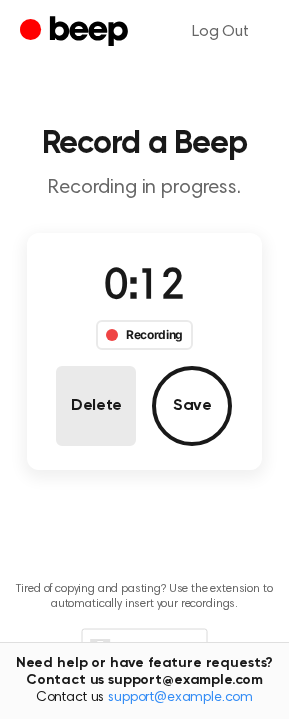 click on "Delete" at bounding box center (96, 406) 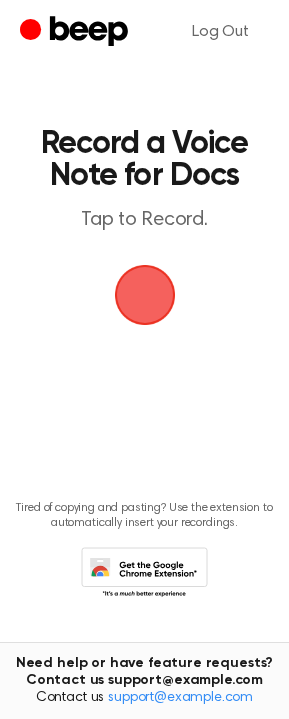 click at bounding box center [145, 295] 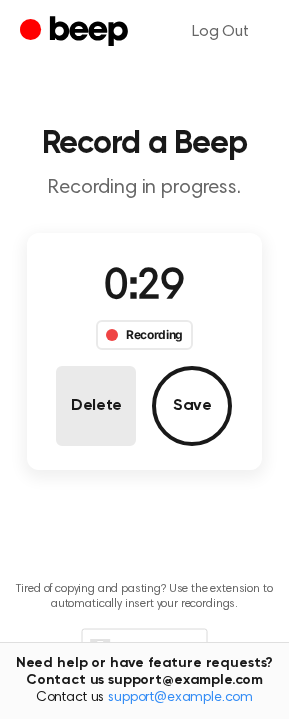click on "Delete" at bounding box center (96, 406) 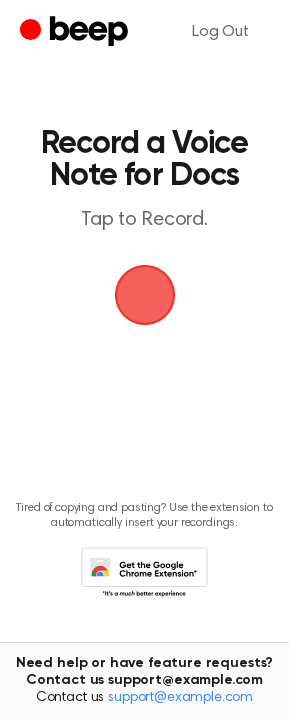 click at bounding box center [144, 295] 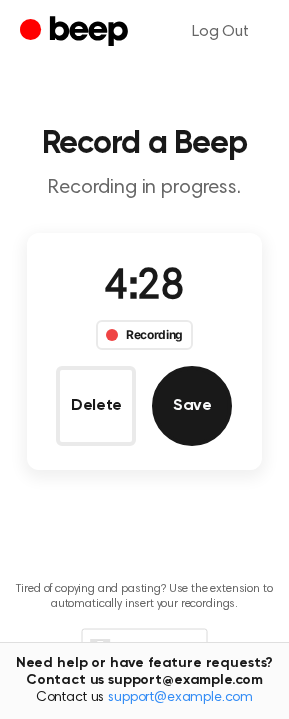 click on "Save" at bounding box center [192, 406] 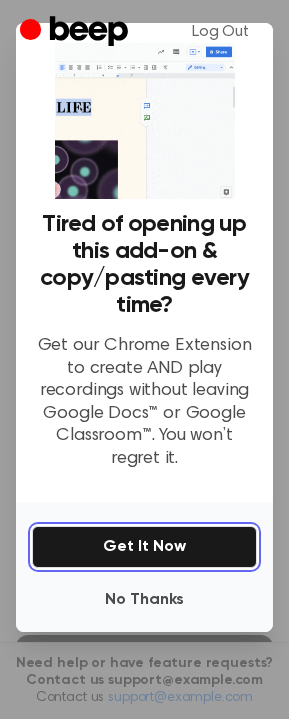 click on "Get It Now" at bounding box center (144, 547) 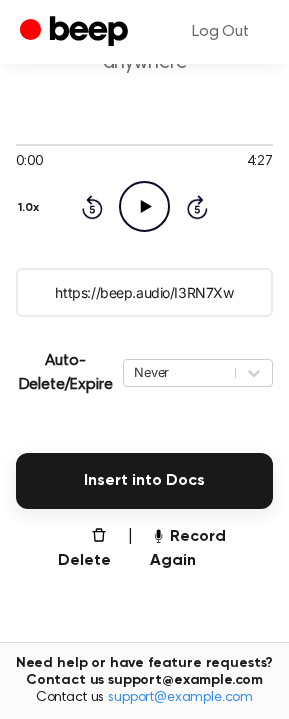 scroll, scrollTop: 196, scrollLeft: 0, axis: vertical 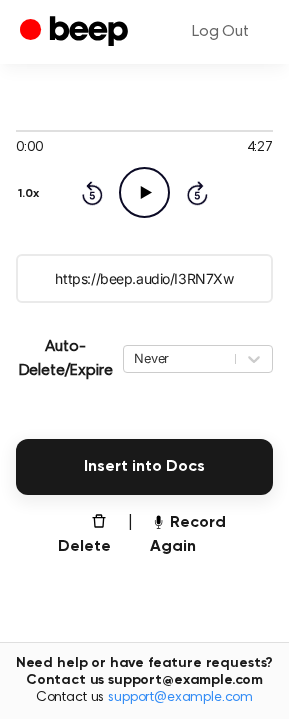 click on "Play Audio" 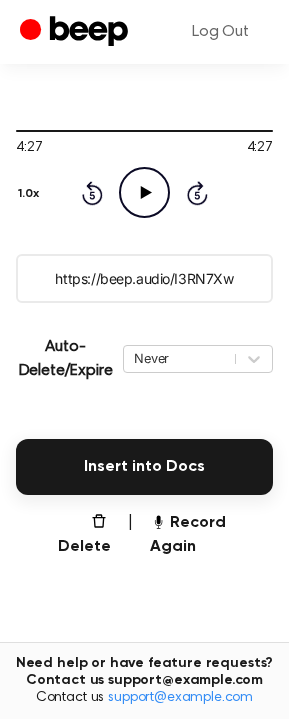 click on "https://beep.audio/I3RN7Xw" at bounding box center (144, 278) 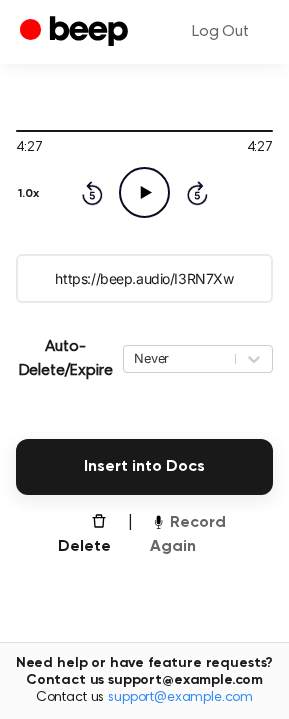 click on "Record Again" at bounding box center (211, 535) 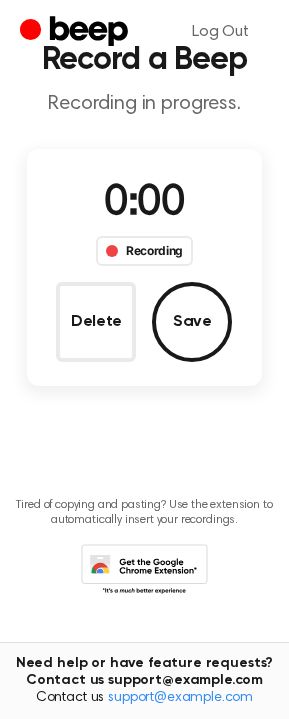 scroll, scrollTop: 0, scrollLeft: 0, axis: both 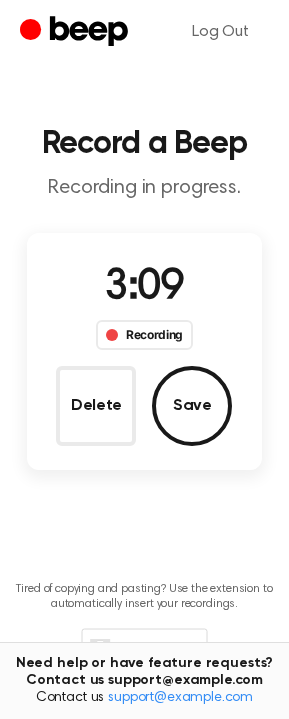 click on "Save" at bounding box center [192, 406] 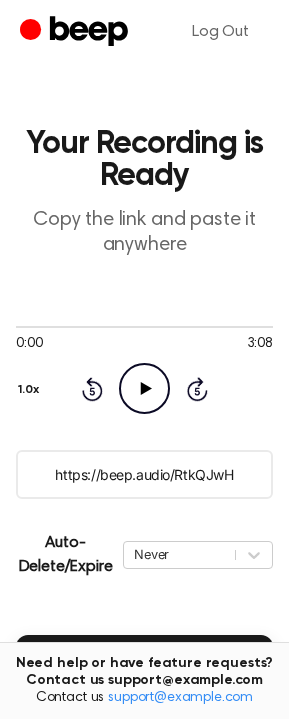 drag, startPoint x: 52, startPoint y: 478, endPoint x: 243, endPoint y: 470, distance: 191.16747 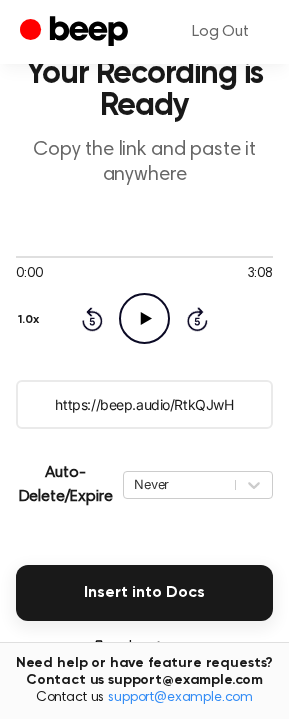 scroll, scrollTop: 83, scrollLeft: 0, axis: vertical 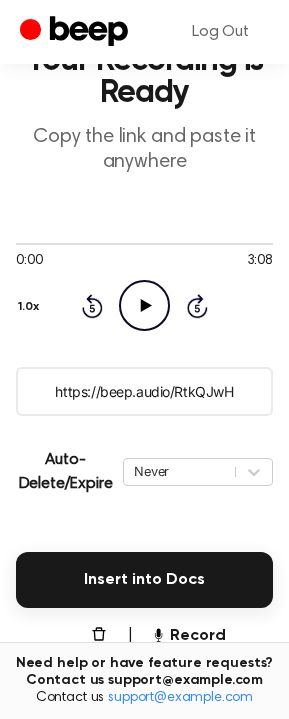 click on "Your Recording is Ready Copy the link and paste it anywhere 0:00 3:08 Your browser does not support the [object Object] element. 1.0x Rewind 5 seconds Play Audio Skip 5 seconds https://beep.audio/RtkQJwH Auto-Delete/Expire Never | Download Insert into Docs Delete | Record Again Tired of copying and pasting? Use the extension to automatically insert your recordings. Need help or have feature requests? Contact us support@beepaudio.com" at bounding box center (144, 429) 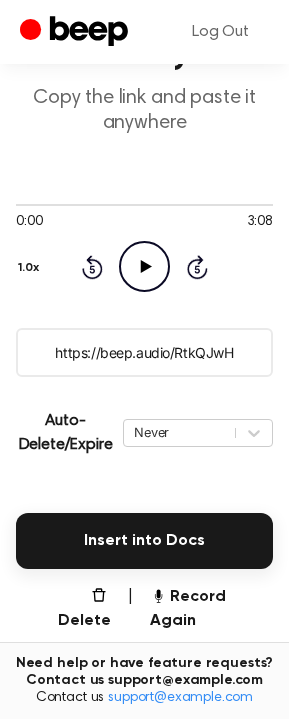 scroll, scrollTop: 133, scrollLeft: 0, axis: vertical 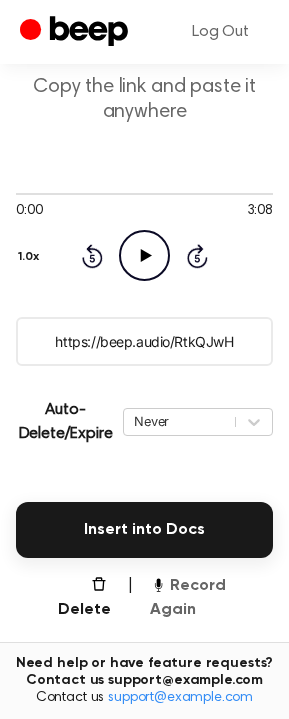 click on "Record Again" at bounding box center (211, 598) 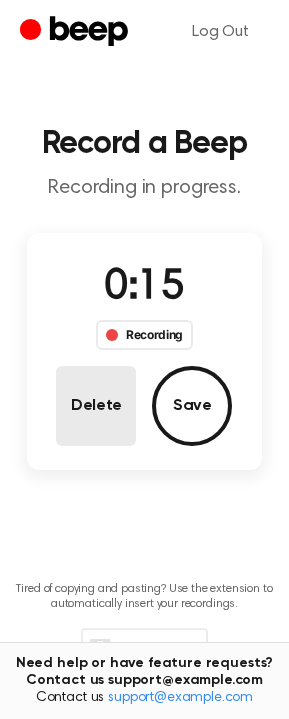 click on "Delete" at bounding box center (96, 406) 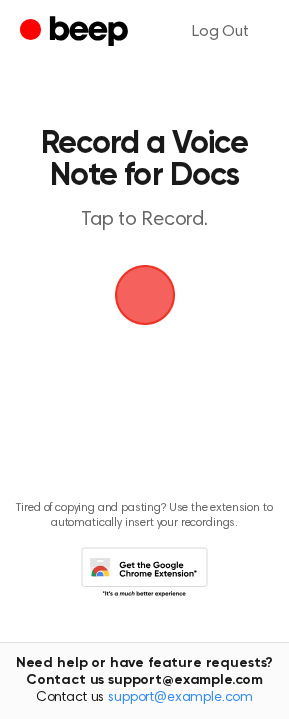 click at bounding box center [144, 295] 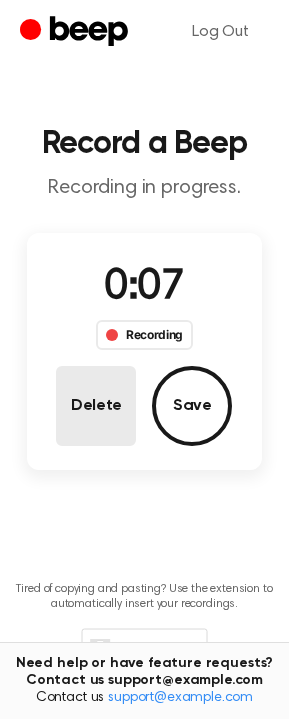 click on "Delete" at bounding box center (96, 406) 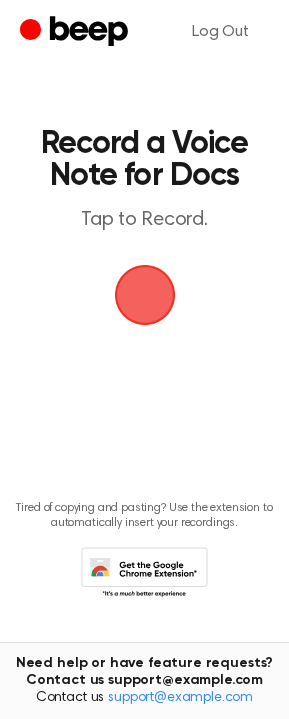 click at bounding box center [144, 295] 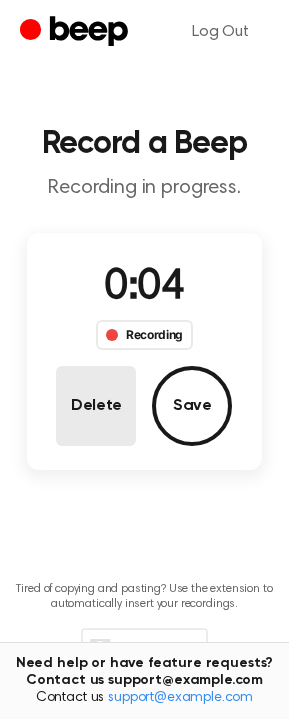 click on "Delete" at bounding box center [96, 406] 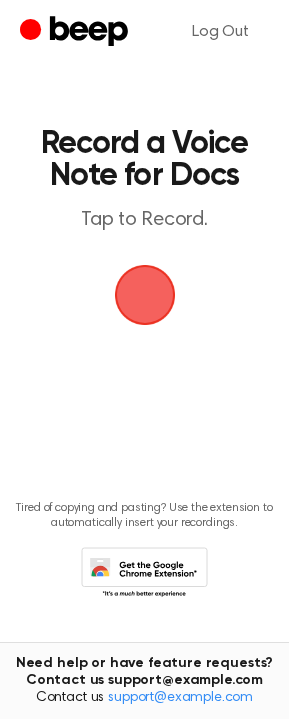 click at bounding box center (144, 295) 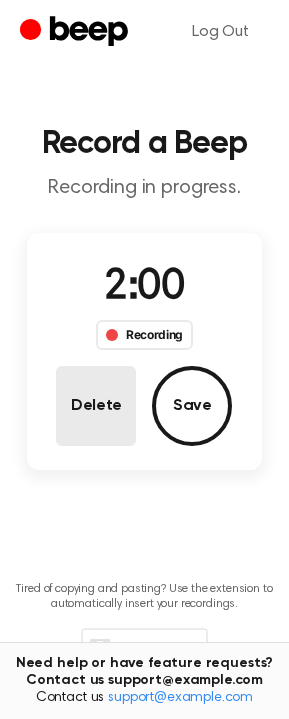click on "Delete" at bounding box center (96, 406) 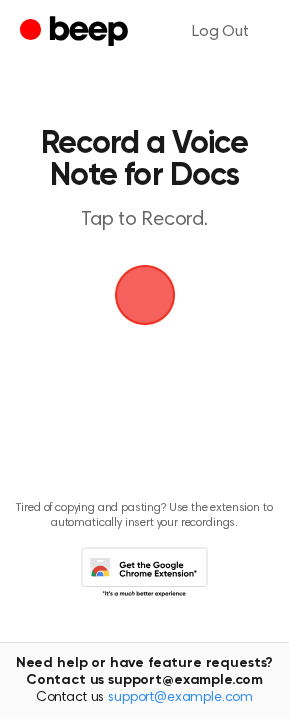 click at bounding box center (144, 295) 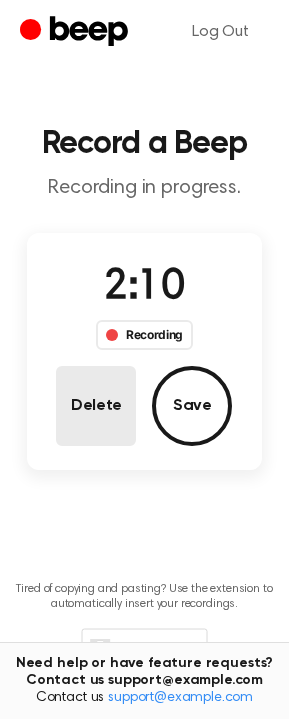 click on "Delete" at bounding box center (96, 406) 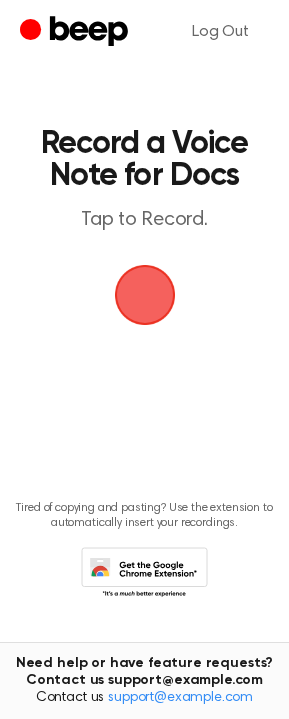 click at bounding box center [145, 295] 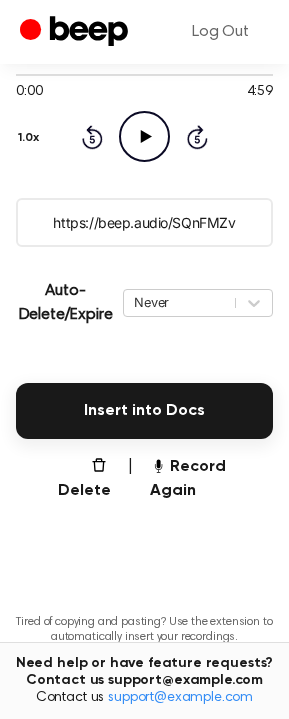 scroll, scrollTop: 253, scrollLeft: 0, axis: vertical 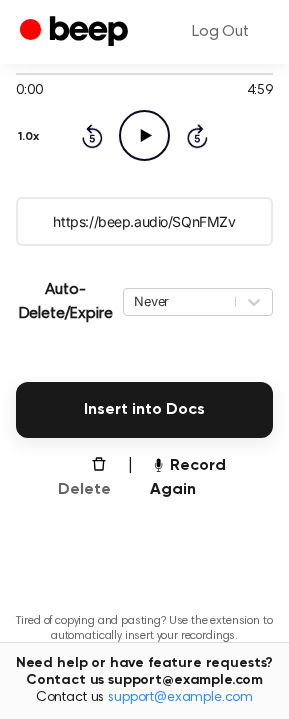 click on "Delete" at bounding box center (75, 478) 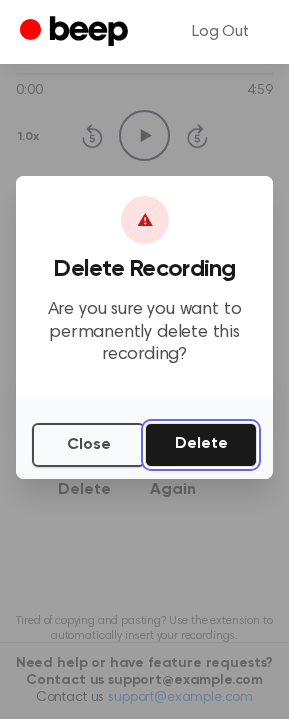 click on "Delete" at bounding box center (201, 445) 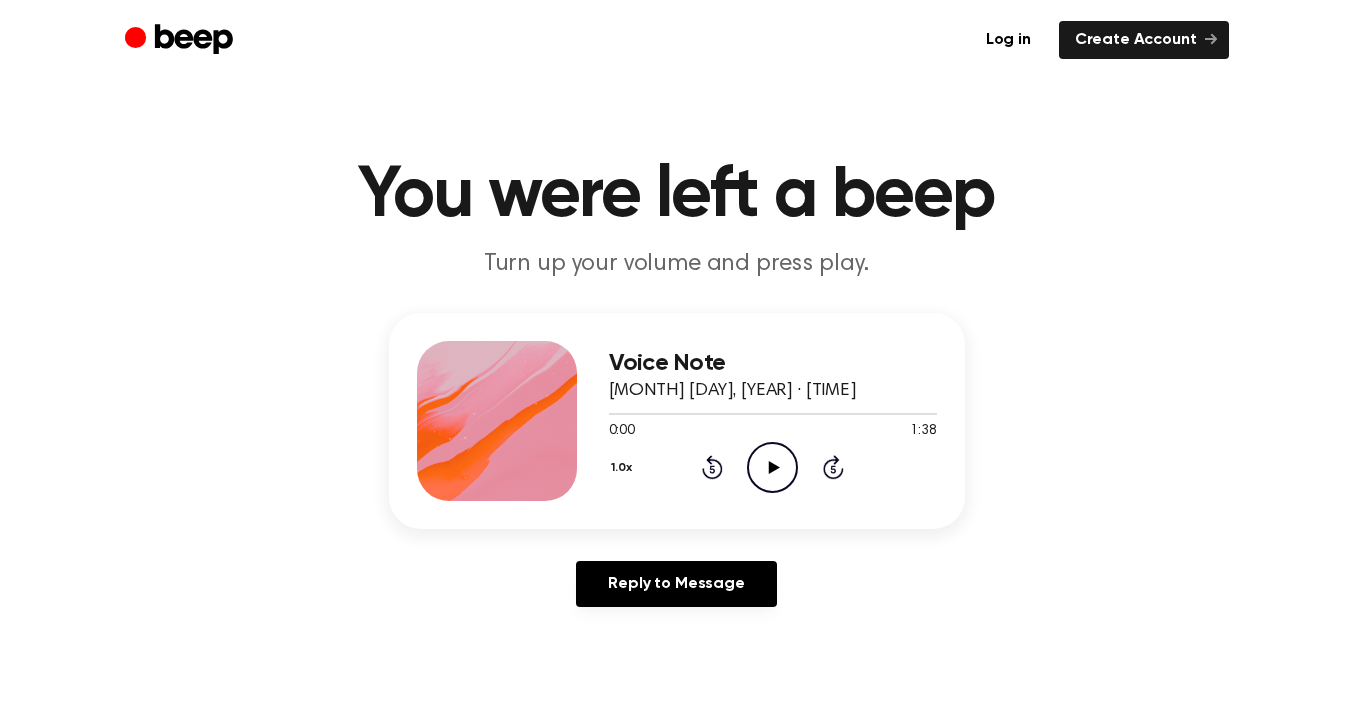 scroll, scrollTop: 0, scrollLeft: 0, axis: both 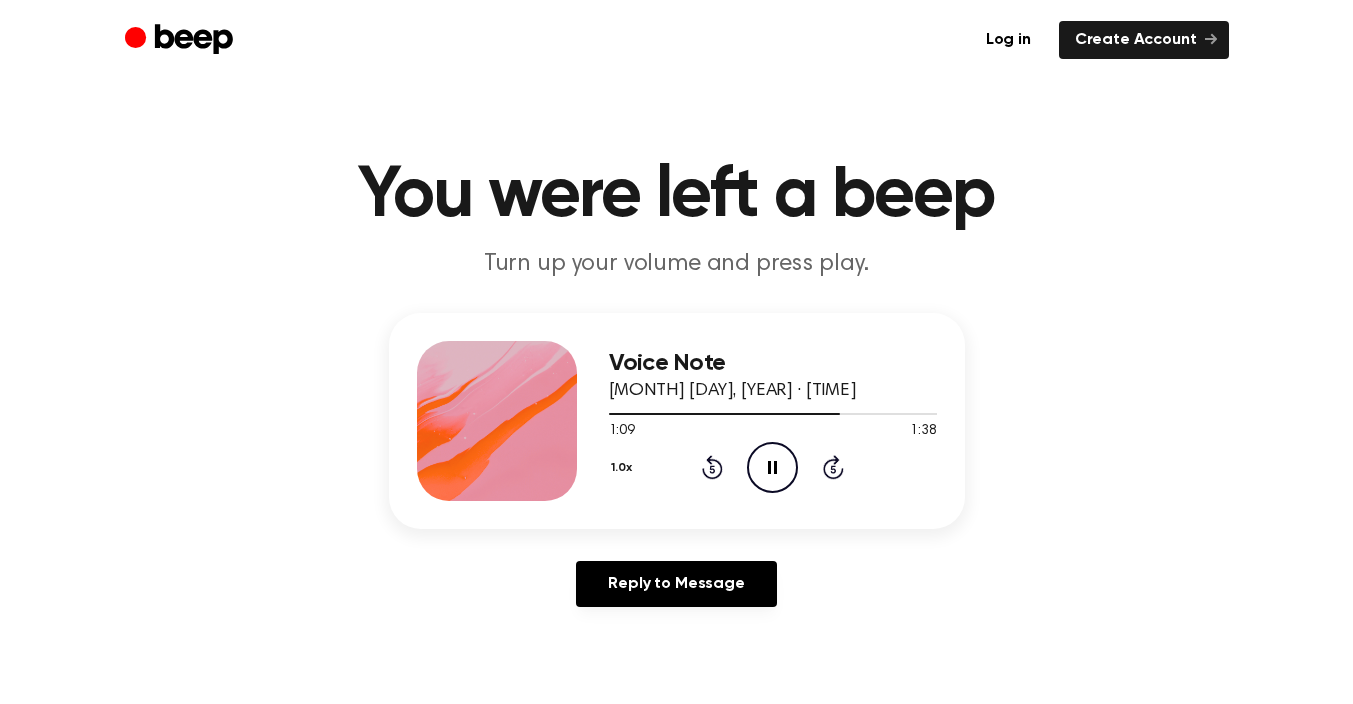 click on "Pause Audio" 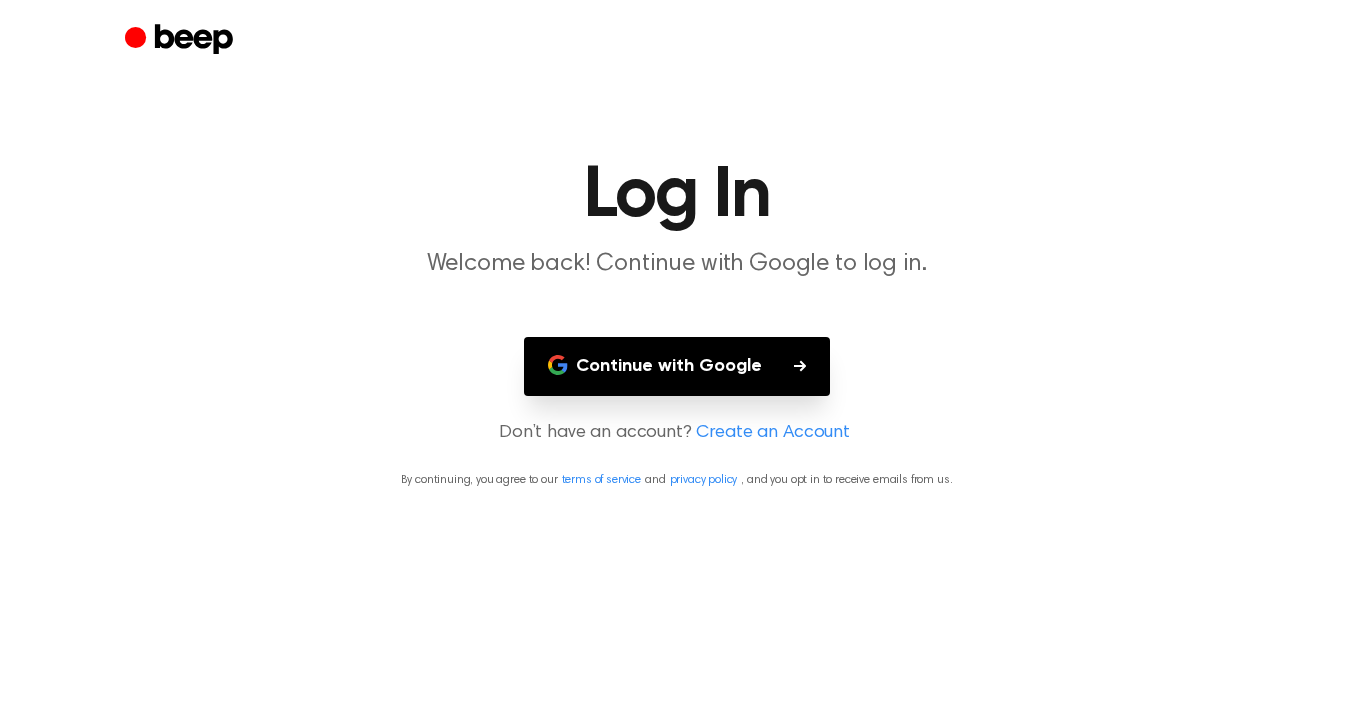 scroll, scrollTop: 0, scrollLeft: 0, axis: both 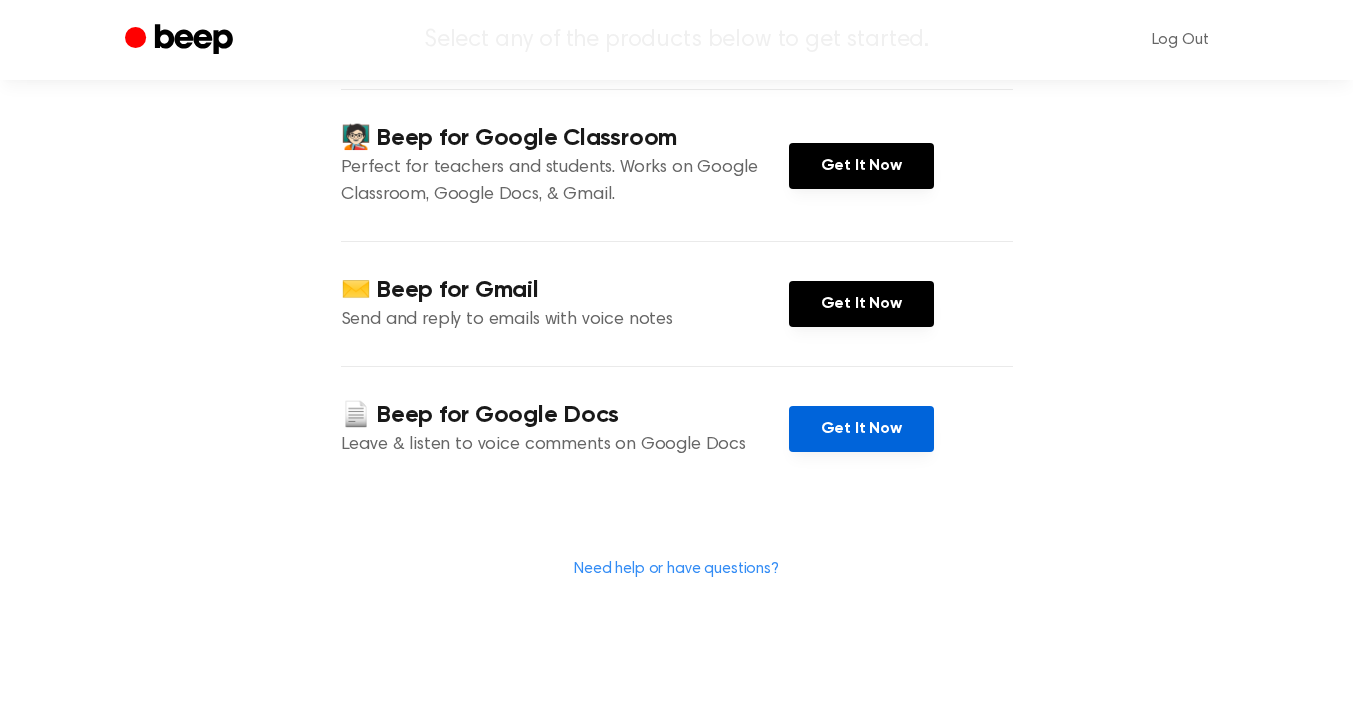 click on "Get It Now" at bounding box center (861, 429) 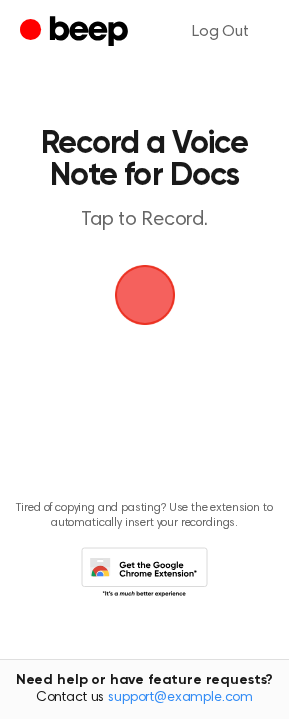 scroll, scrollTop: 3, scrollLeft: 0, axis: vertical 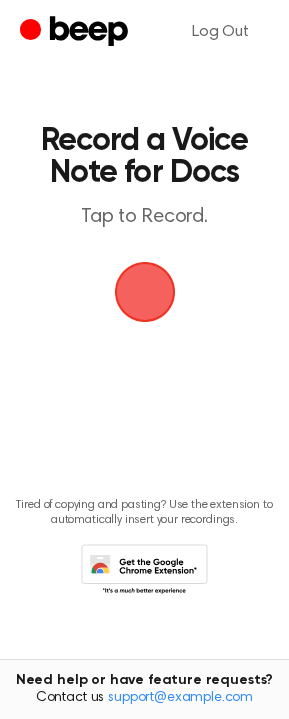 click at bounding box center [144, 292] 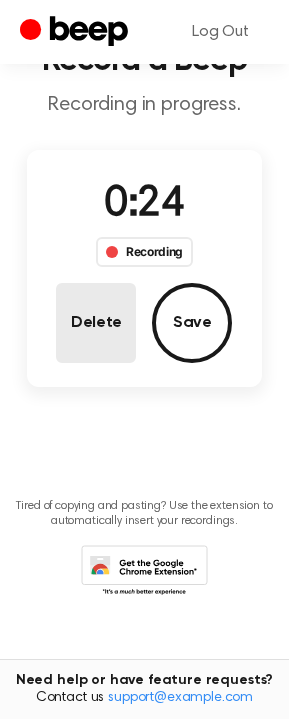 click on "Delete" at bounding box center [96, 323] 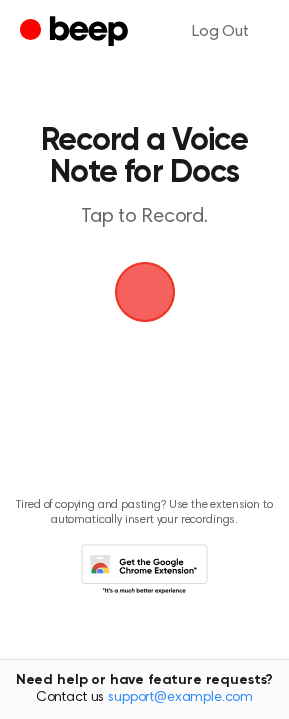 scroll, scrollTop: 3, scrollLeft: 0, axis: vertical 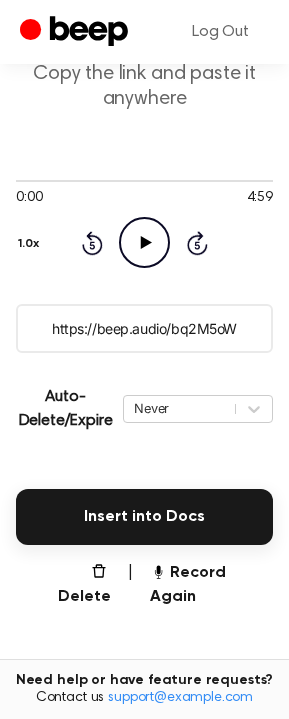 drag, startPoint x: 50, startPoint y: 329, endPoint x: 243, endPoint y: 323, distance: 193.09325 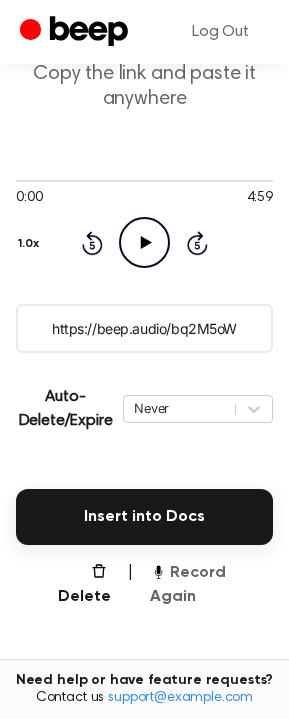 click on "Record Again" at bounding box center (211, 585) 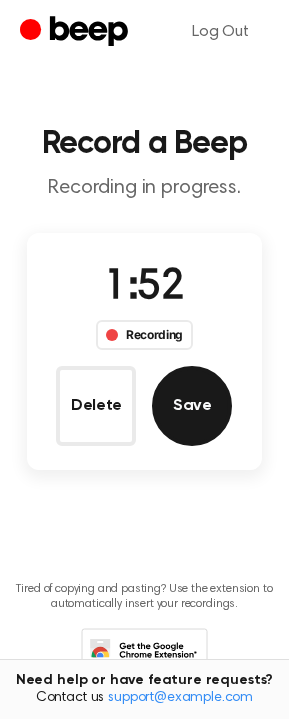 click on "Save" at bounding box center (192, 406) 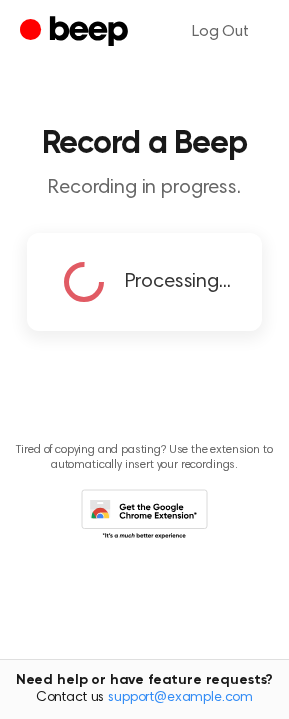 click on "Record a Beep Recording in progress. Processing... Tired of copying and pasting? Use the extension to automatically insert your recordings. Need help or have feature requests? Contact us support@example.com" at bounding box center (144, 327) 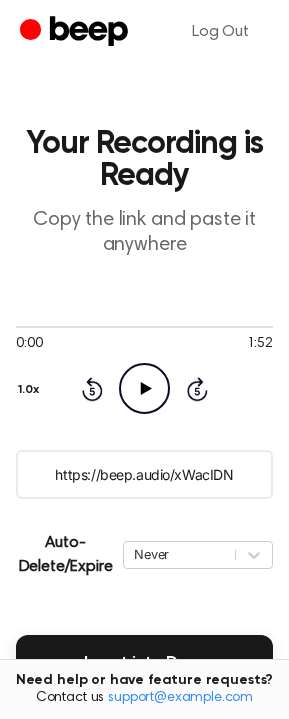 drag, startPoint x: 49, startPoint y: 477, endPoint x: 268, endPoint y: 477, distance: 219 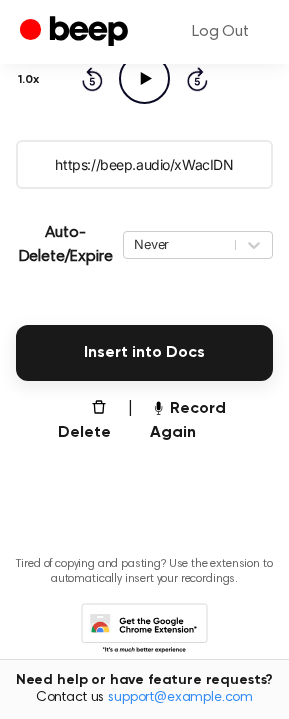 scroll, scrollTop: 330, scrollLeft: 0, axis: vertical 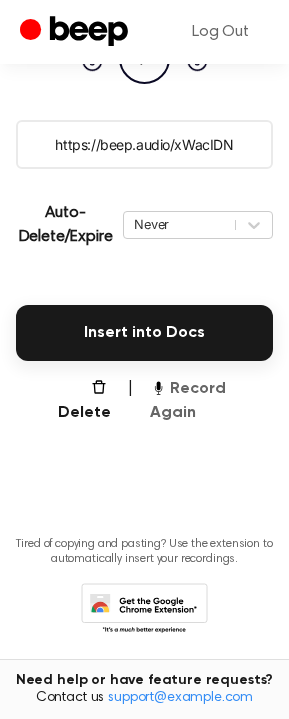 click on "Record Again" at bounding box center [211, 401] 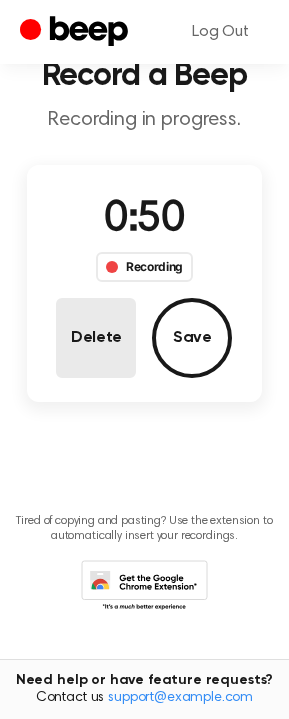 click on "Delete" at bounding box center [96, 338] 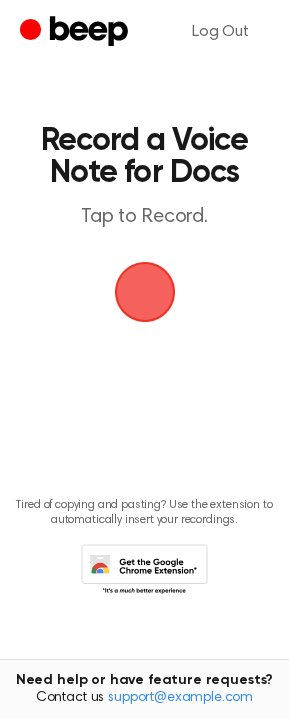 scroll, scrollTop: 0, scrollLeft: 0, axis: both 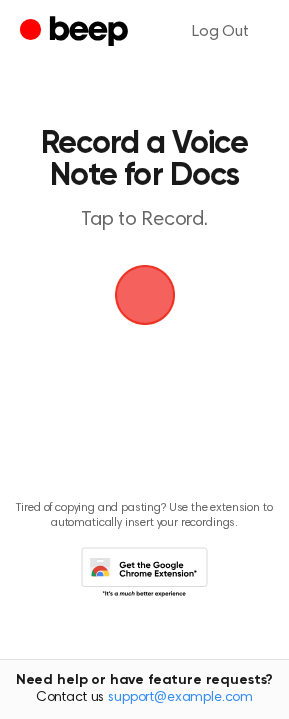 click at bounding box center [145, 295] 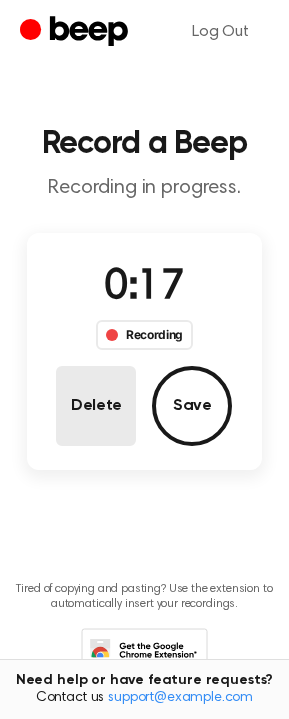 click on "Delete" at bounding box center (96, 406) 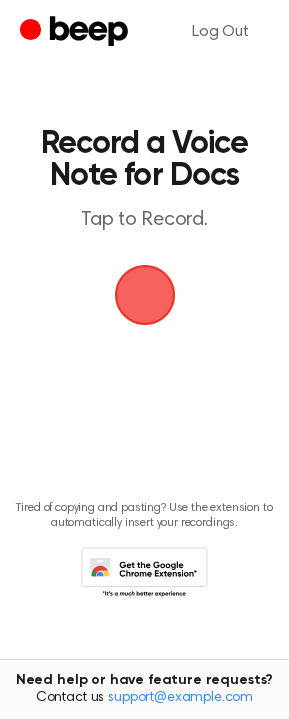click at bounding box center (145, 295) 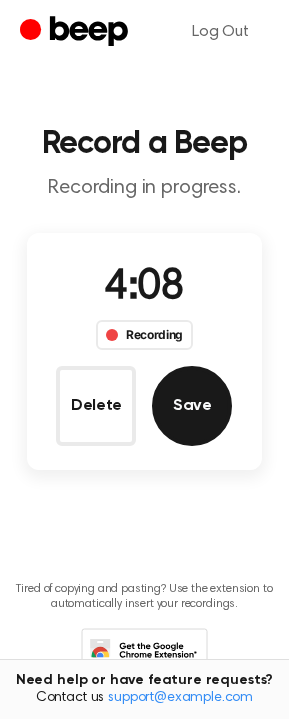 click on "Save" at bounding box center [192, 406] 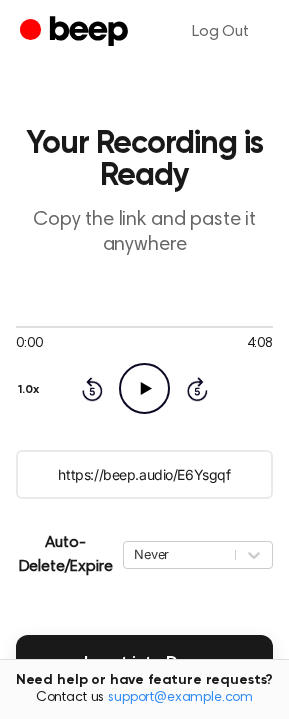 drag, startPoint x: 55, startPoint y: 476, endPoint x: 254, endPoint y: 474, distance: 199.01006 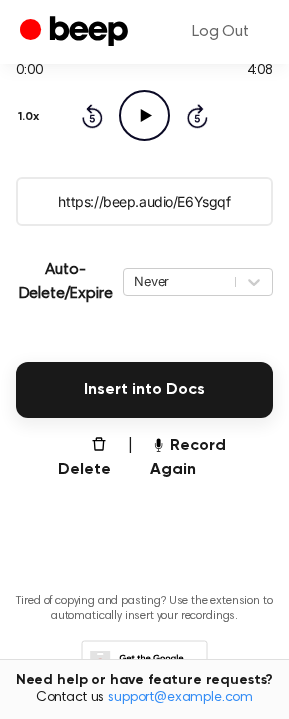 scroll, scrollTop: 271, scrollLeft: 0, axis: vertical 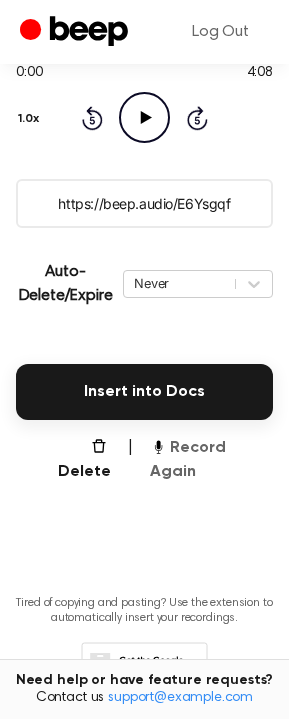click on "Record Again" at bounding box center (211, 460) 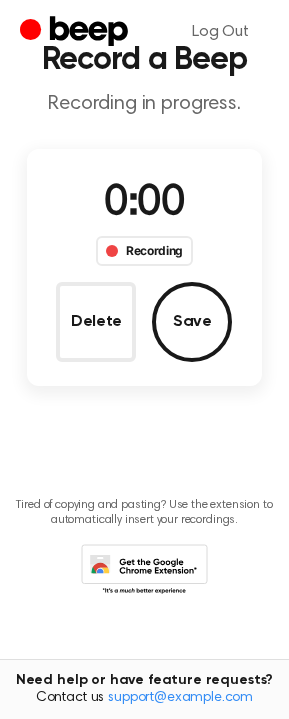scroll, scrollTop: 10, scrollLeft: 0, axis: vertical 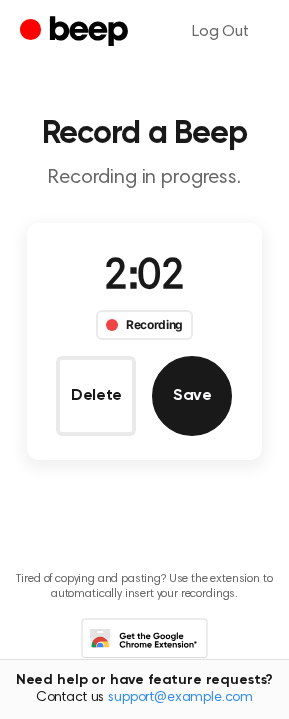 click on "Save" at bounding box center (192, 396) 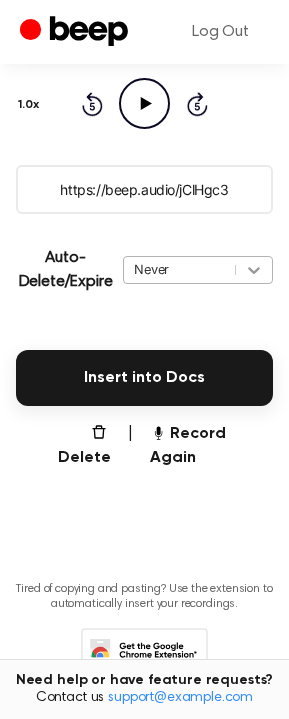 scroll, scrollTop: 271, scrollLeft: 0, axis: vertical 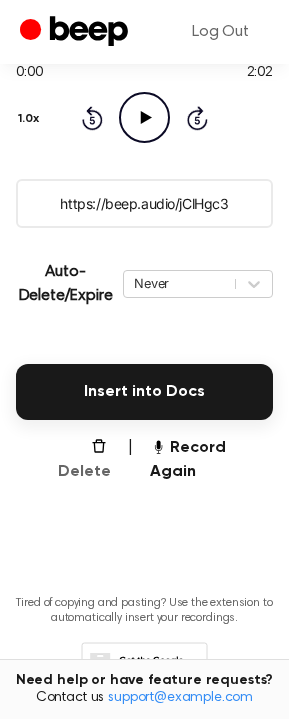 click on "Delete" at bounding box center [75, 460] 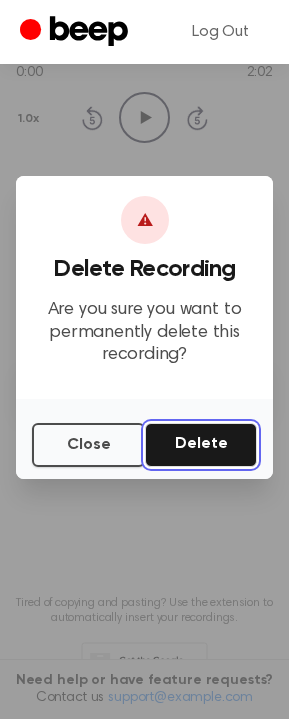 click on "Delete" at bounding box center (201, 445) 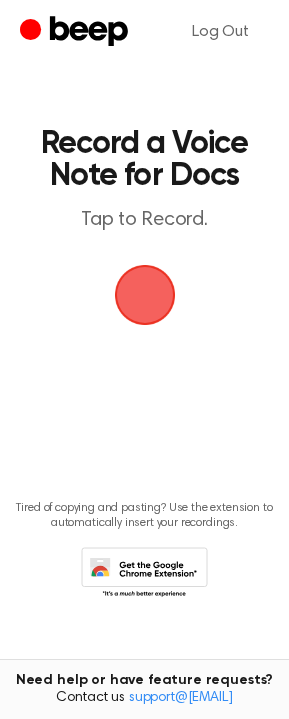 scroll, scrollTop: 3, scrollLeft: 0, axis: vertical 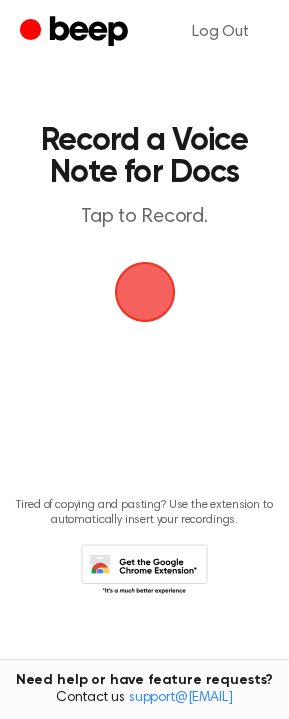 click at bounding box center [145, 292] 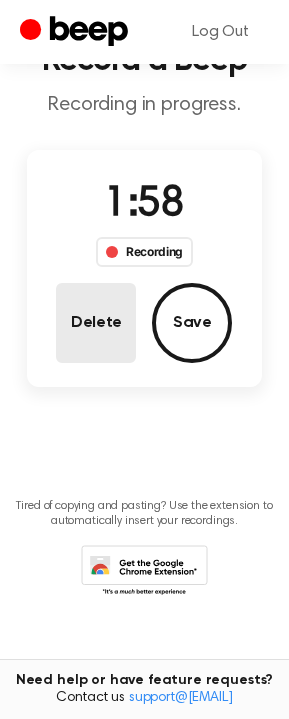 click on "Delete" at bounding box center (96, 323) 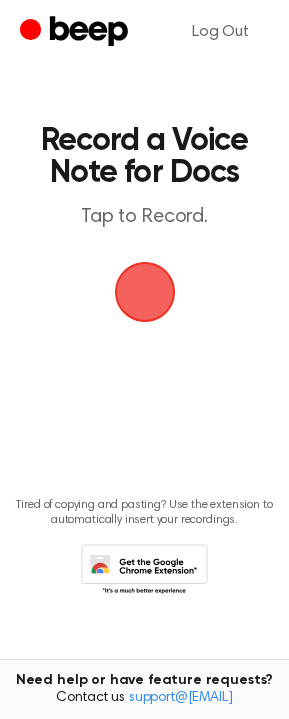 click at bounding box center [145, 292] 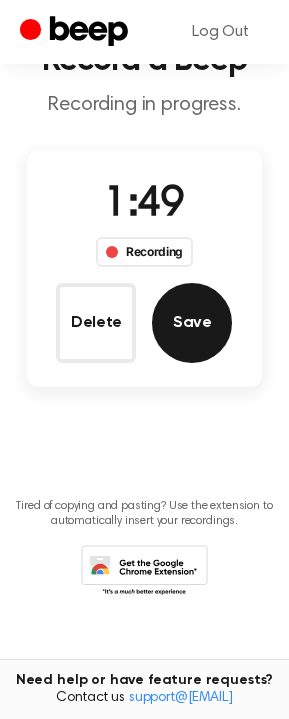 click on "Save" at bounding box center (192, 323) 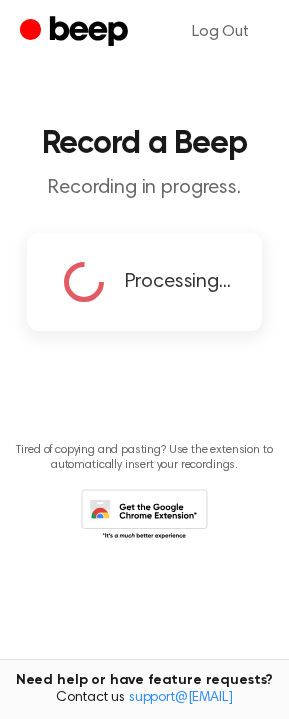 scroll, scrollTop: 0, scrollLeft: 0, axis: both 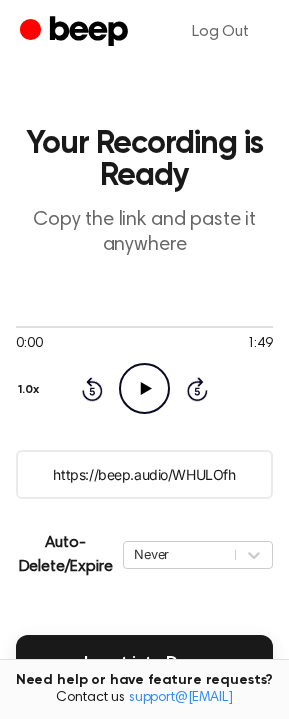 drag, startPoint x: 52, startPoint y: 473, endPoint x: 243, endPoint y: 478, distance: 191.06543 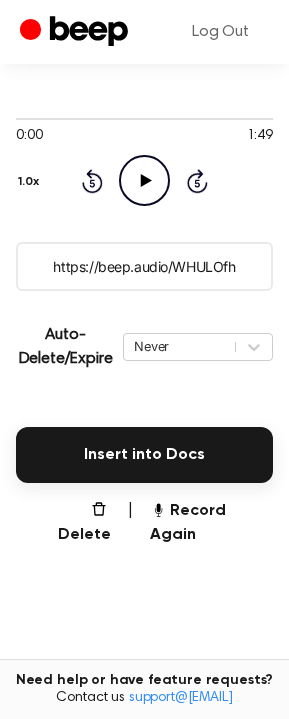 scroll, scrollTop: 221, scrollLeft: 0, axis: vertical 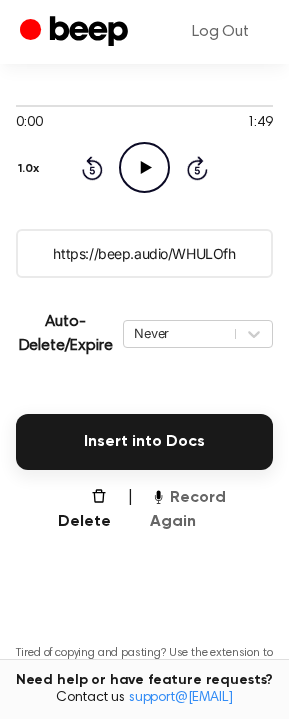 click on "Record Again" at bounding box center [211, 510] 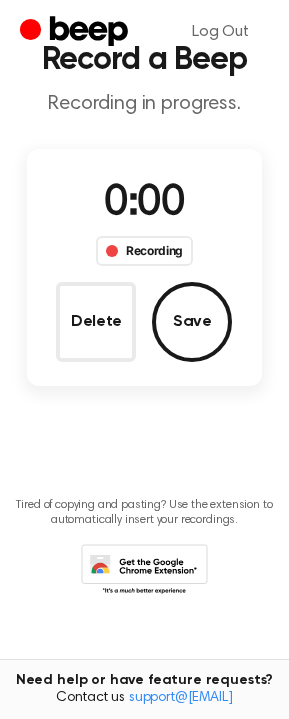 scroll, scrollTop: 0, scrollLeft: 0, axis: both 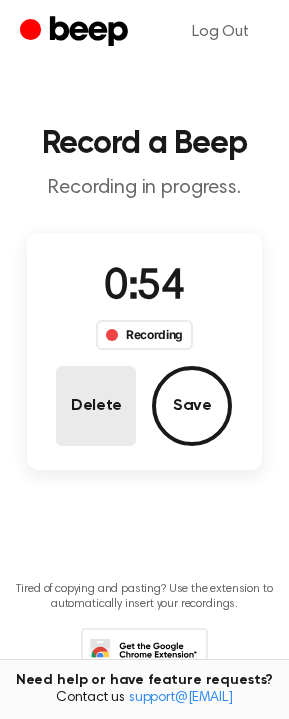 click on "Delete" at bounding box center (96, 406) 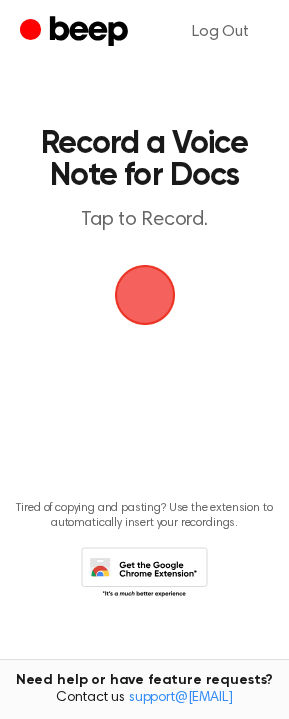 click at bounding box center [145, 295] 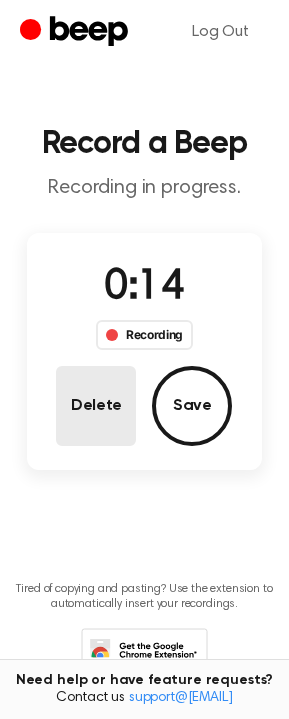 click on "Delete" at bounding box center (96, 406) 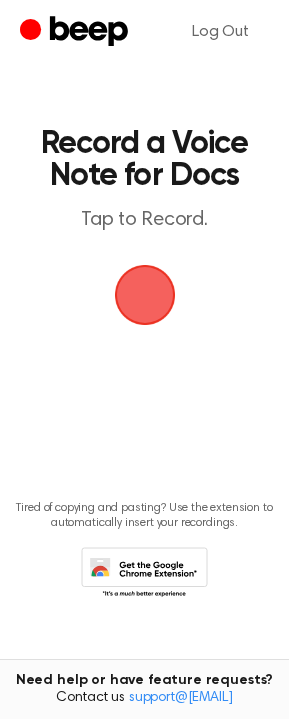 click at bounding box center [144, 295] 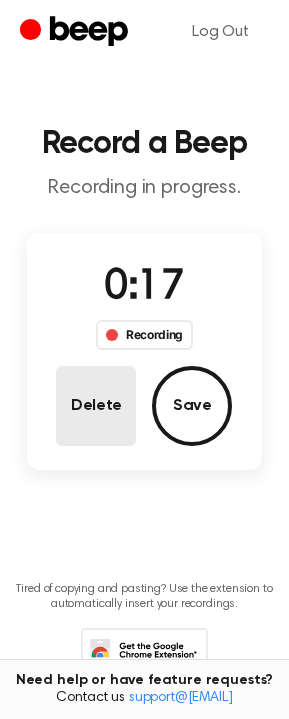 click on "Delete" at bounding box center [96, 406] 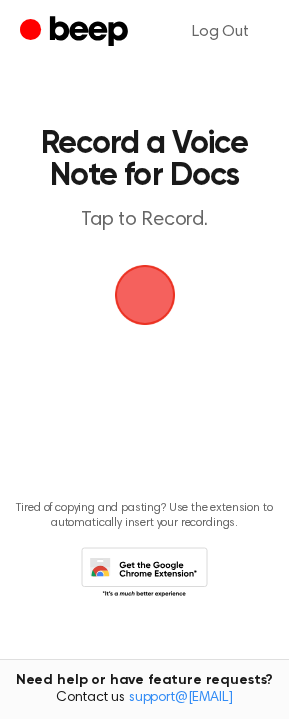 click at bounding box center [145, 295] 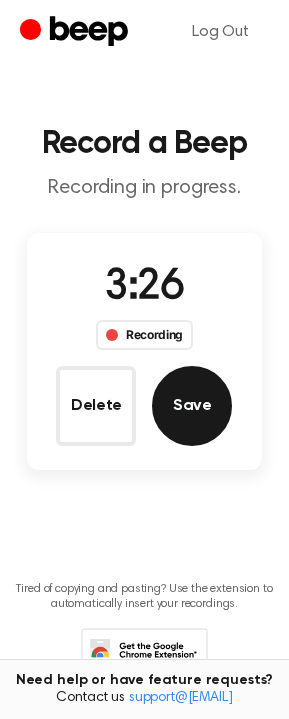 click on "Save" at bounding box center (192, 406) 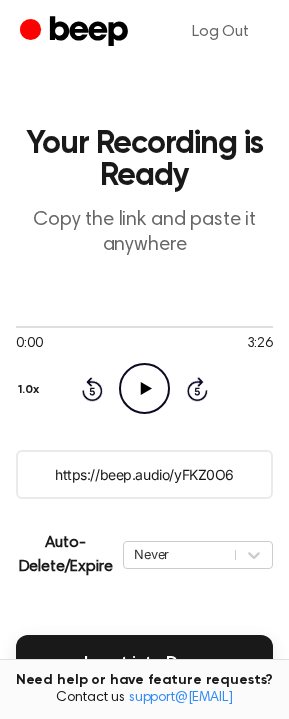 drag, startPoint x: 52, startPoint y: 479, endPoint x: 227, endPoint y: 485, distance: 175.10283 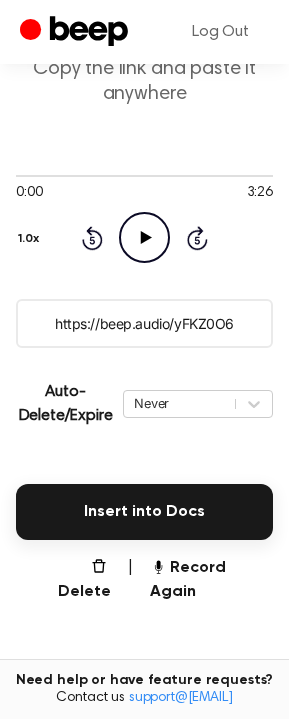 scroll, scrollTop: 171, scrollLeft: 0, axis: vertical 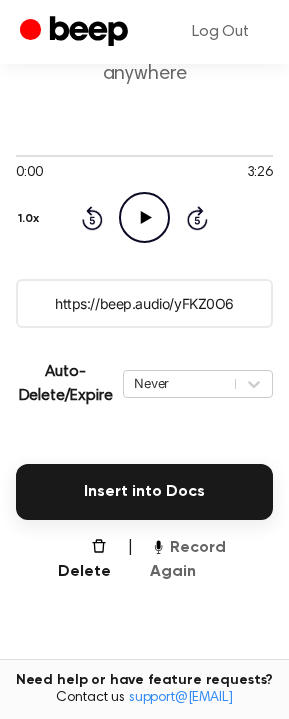 click on "Record Again" at bounding box center (211, 560) 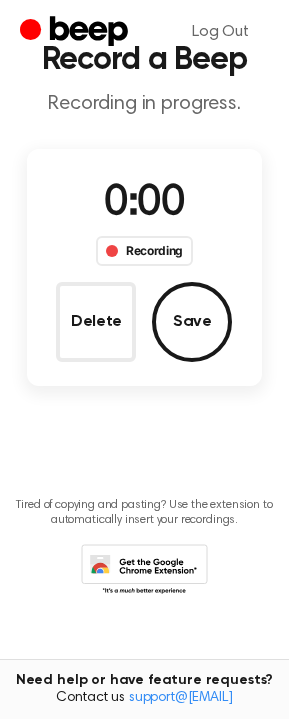 scroll, scrollTop: 0, scrollLeft: 0, axis: both 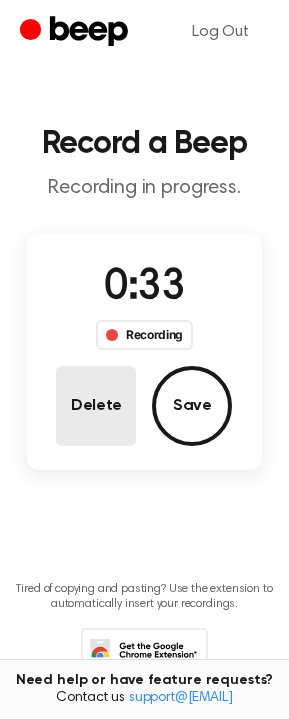 click on "Delete" at bounding box center [96, 406] 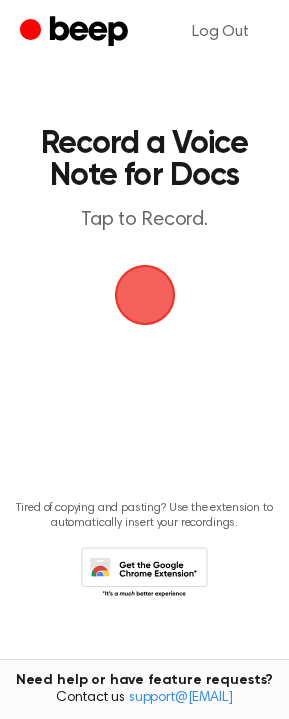 click at bounding box center [144, 295] 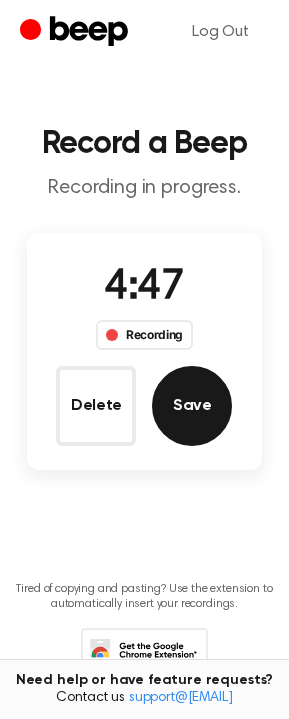 click on "Save" at bounding box center (192, 406) 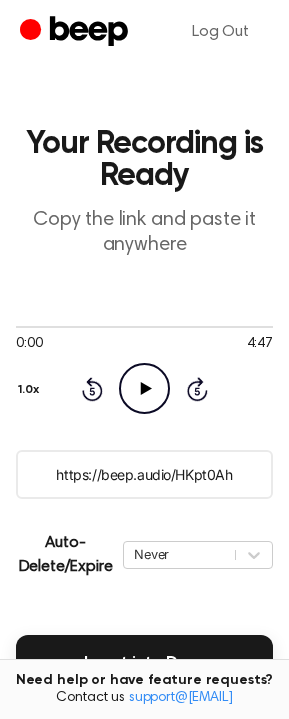 drag, startPoint x: 49, startPoint y: 479, endPoint x: 248, endPoint y: 473, distance: 199.09044 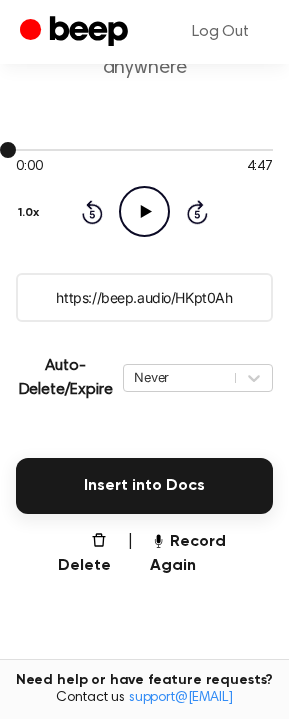 scroll, scrollTop: 182, scrollLeft: 0, axis: vertical 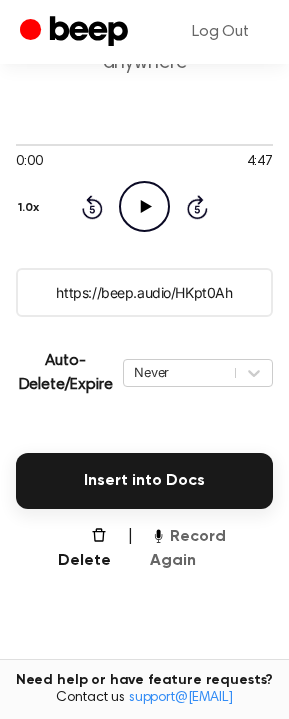 click on "Record Again" at bounding box center [211, 549] 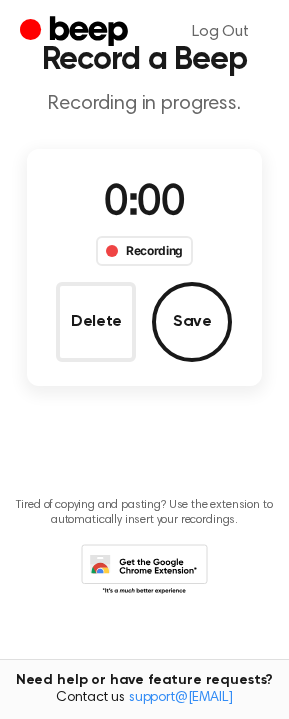 scroll, scrollTop: 0, scrollLeft: 0, axis: both 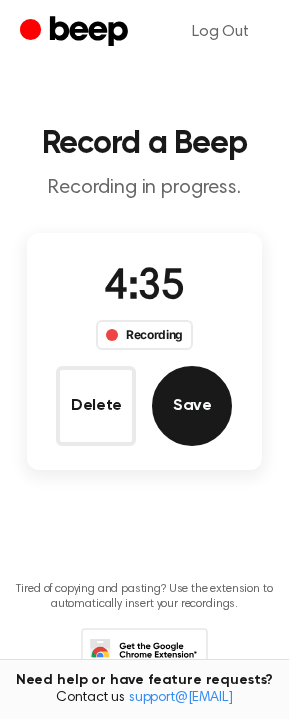 click on "Save" at bounding box center (192, 406) 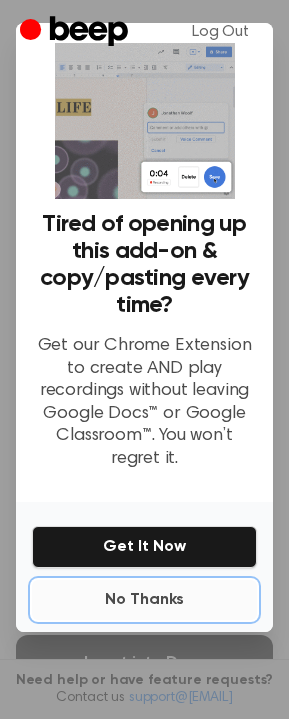 click on "No Thanks" at bounding box center [144, 600] 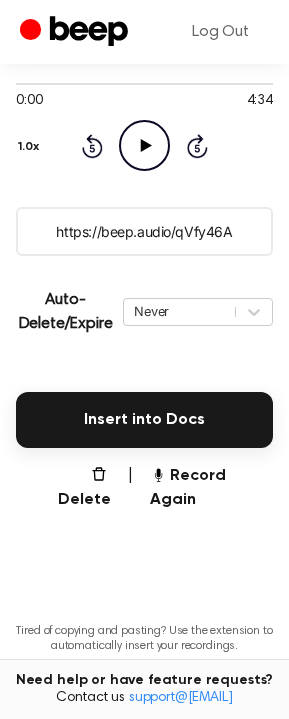 scroll, scrollTop: 257, scrollLeft: 0, axis: vertical 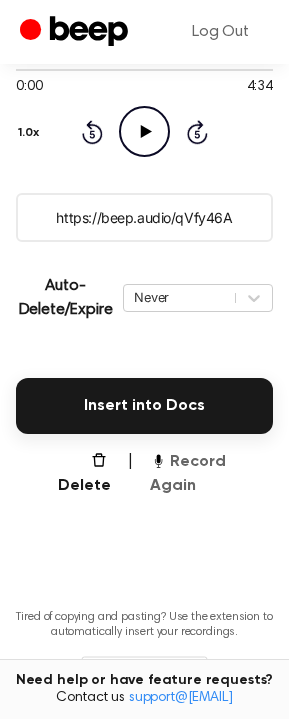 click on "Record Again" at bounding box center (211, 474) 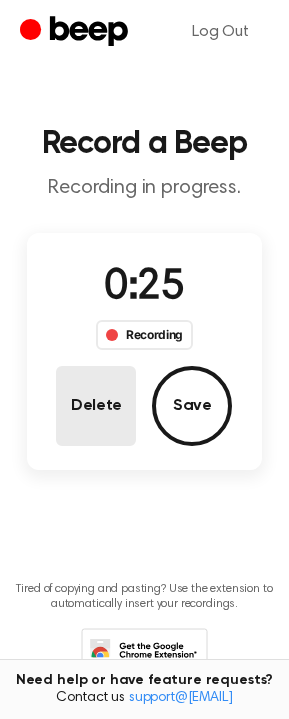 click on "Delete" at bounding box center (96, 406) 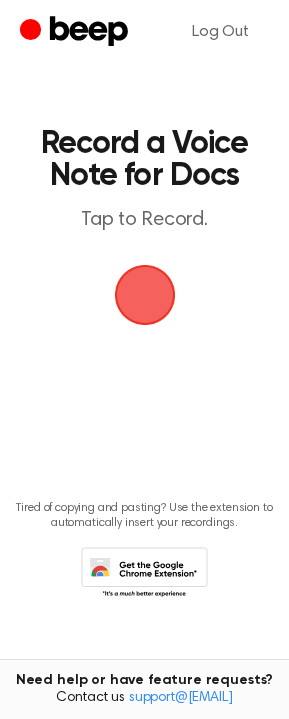 click at bounding box center (145, 295) 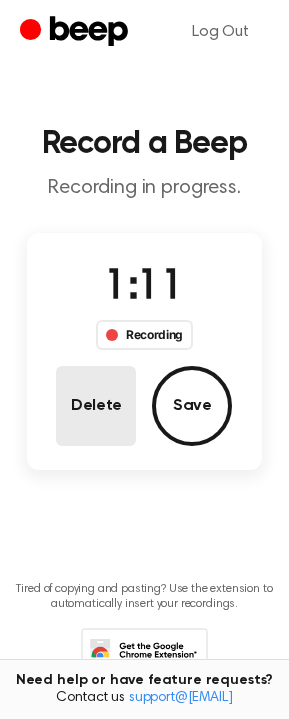 click on "Delete" at bounding box center [96, 406] 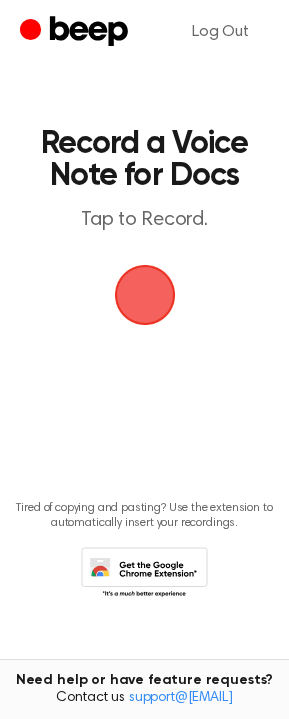 click at bounding box center [144, 295] 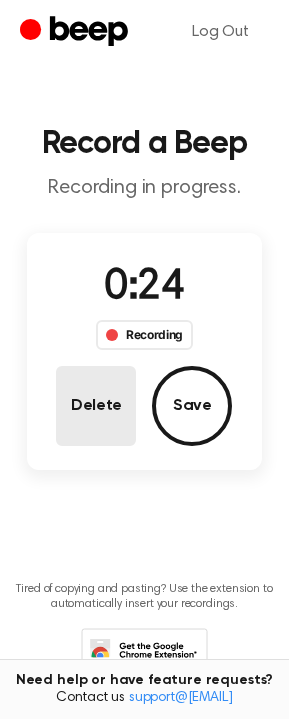 click on "Delete" at bounding box center (96, 406) 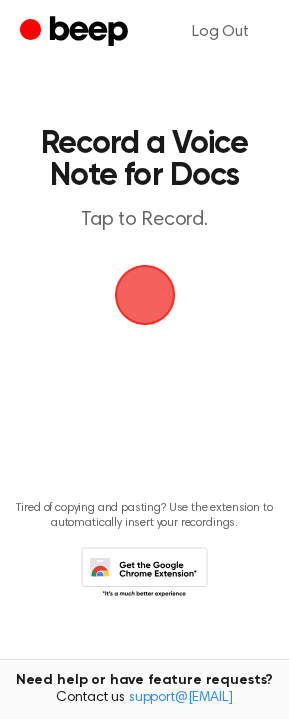 click at bounding box center (145, 295) 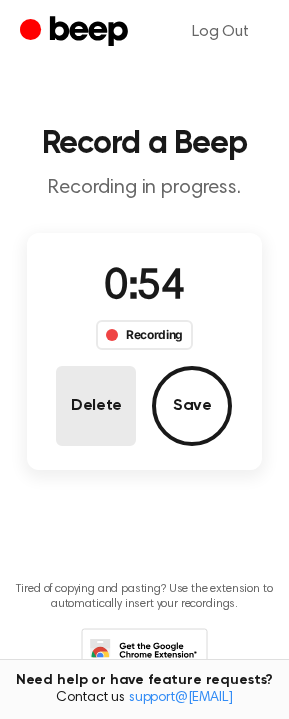 click on "Delete" at bounding box center (96, 406) 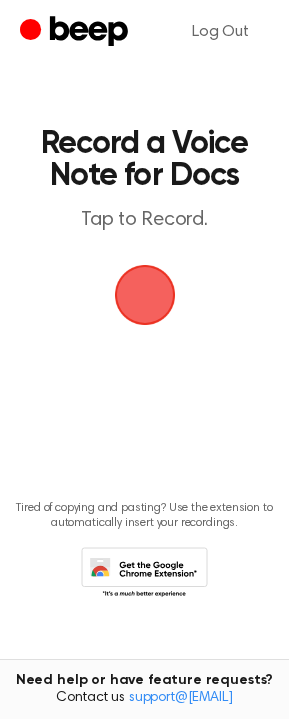 click at bounding box center (144, 294) 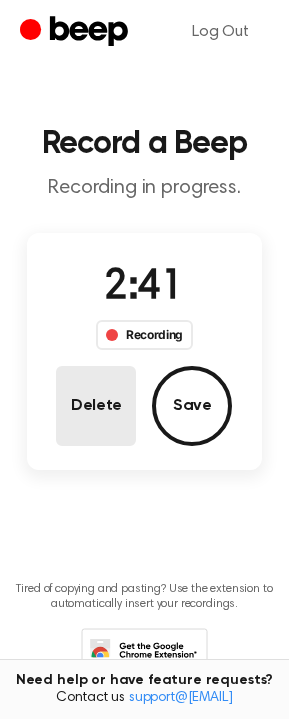 click on "Delete" at bounding box center [96, 406] 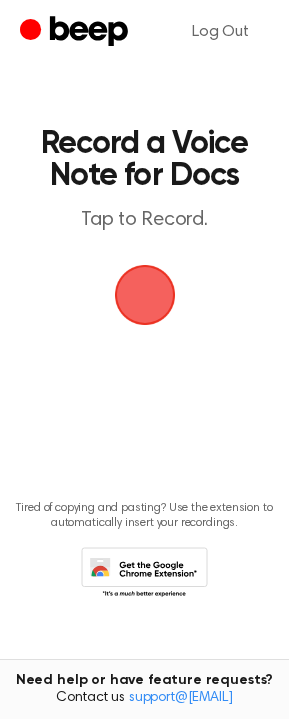 click at bounding box center (144, 295) 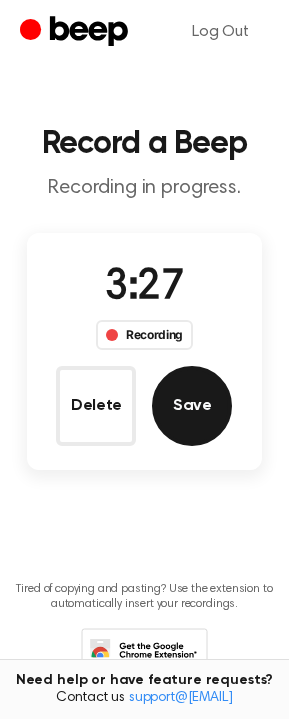 click on "Save" at bounding box center [192, 406] 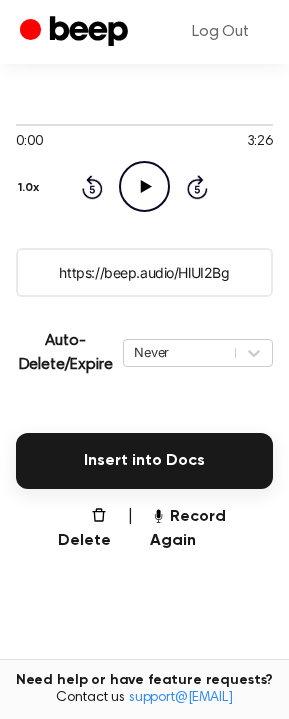 scroll, scrollTop: 197, scrollLeft: 0, axis: vertical 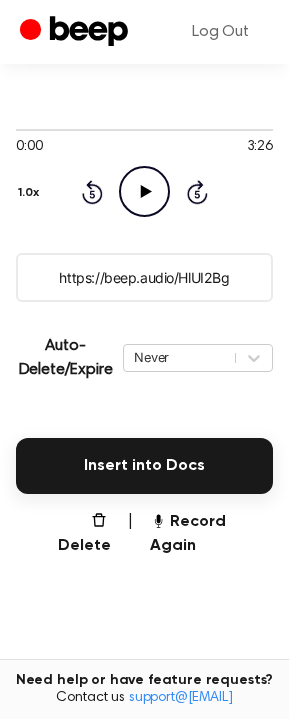 drag, startPoint x: 51, startPoint y: 276, endPoint x: 274, endPoint y: 283, distance: 223.10983 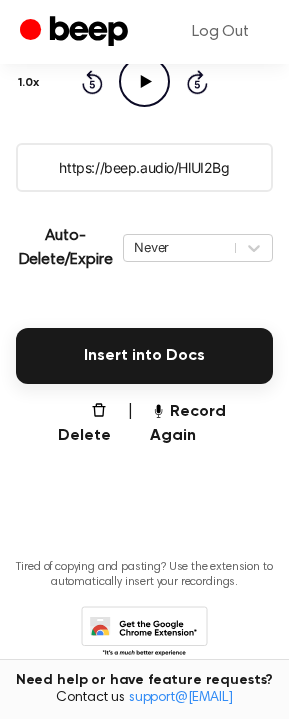 scroll, scrollTop: 345, scrollLeft: 0, axis: vertical 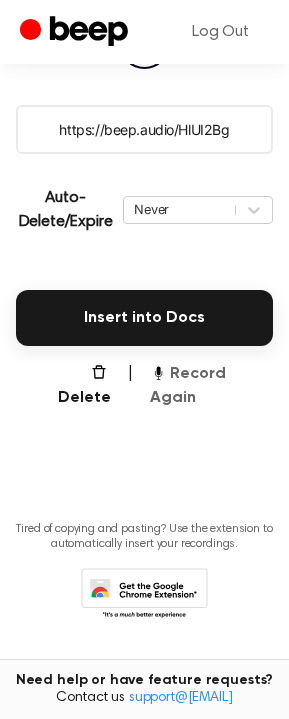 click on "Record Again" at bounding box center (211, 386) 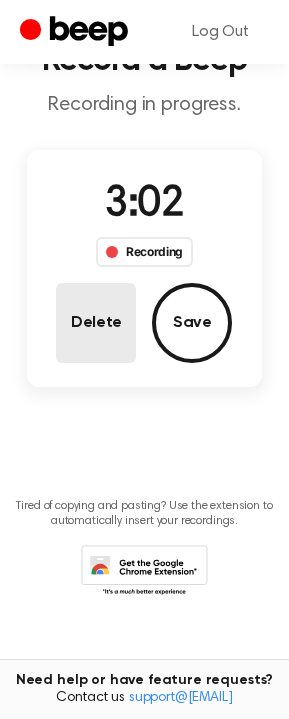 click on "Delete" at bounding box center (96, 323) 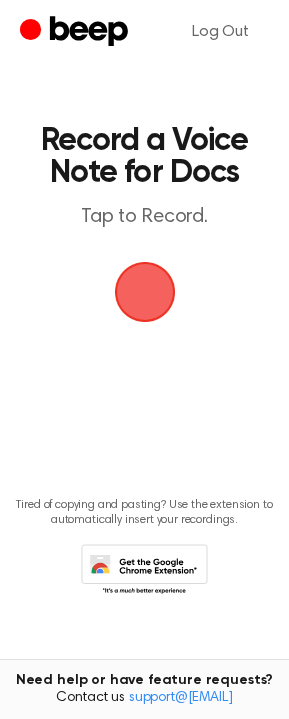 scroll, scrollTop: 3, scrollLeft: 0, axis: vertical 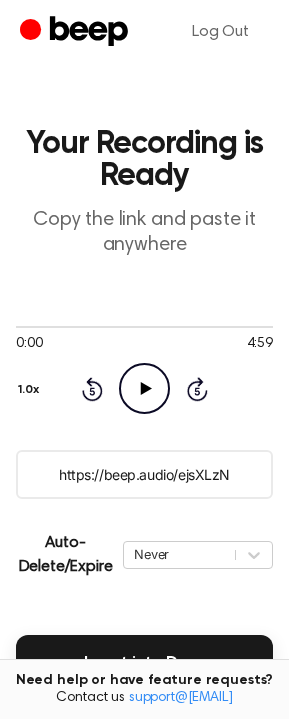 drag, startPoint x: 55, startPoint y: 475, endPoint x: 246, endPoint y: 477, distance: 191.01047 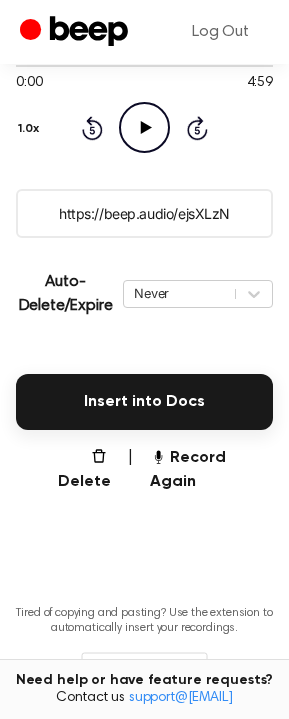 scroll, scrollTop: 345, scrollLeft: 0, axis: vertical 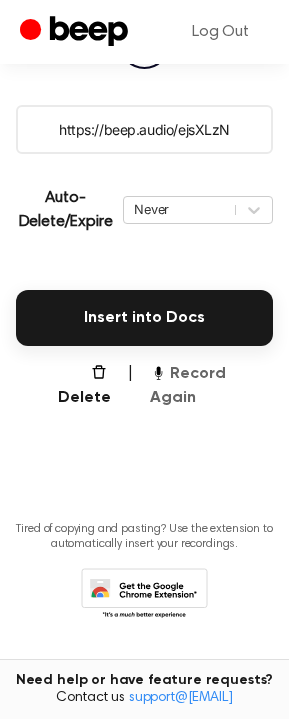 click on "Record Again" at bounding box center [211, 386] 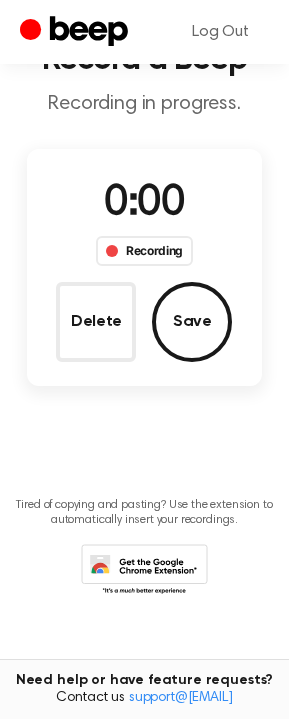 scroll, scrollTop: 83, scrollLeft: 0, axis: vertical 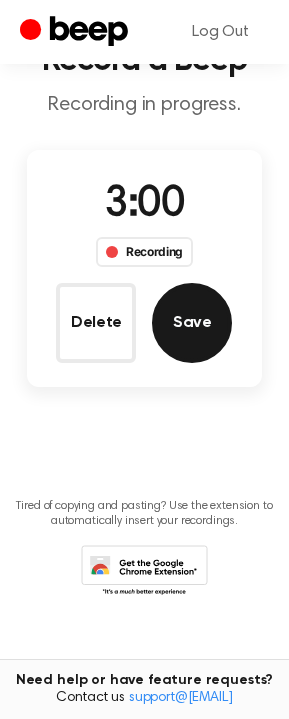 click on "Save" at bounding box center (192, 323) 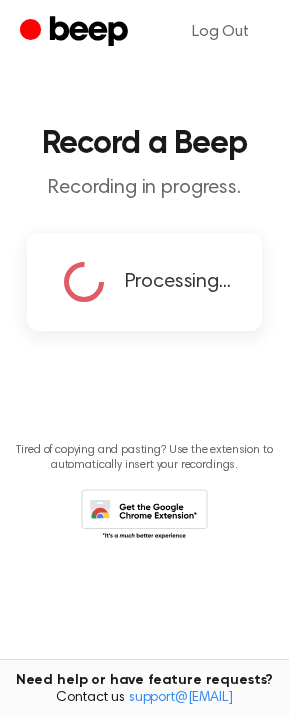 scroll, scrollTop: 0, scrollLeft: 0, axis: both 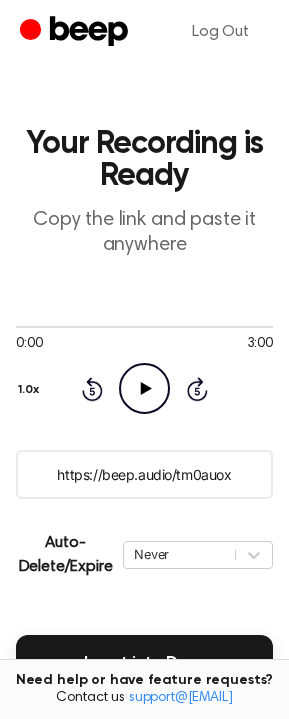 drag, startPoint x: 55, startPoint y: 475, endPoint x: 232, endPoint y: 485, distance: 177.28226 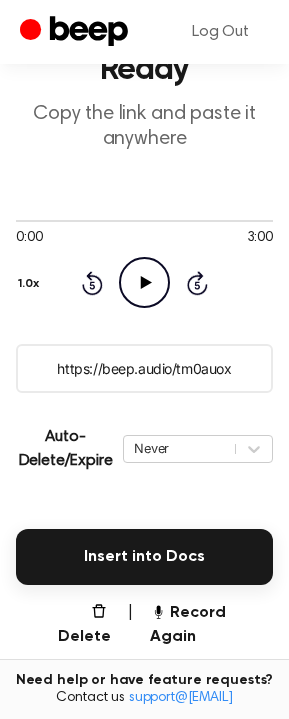 scroll, scrollTop: 0, scrollLeft: 0, axis: both 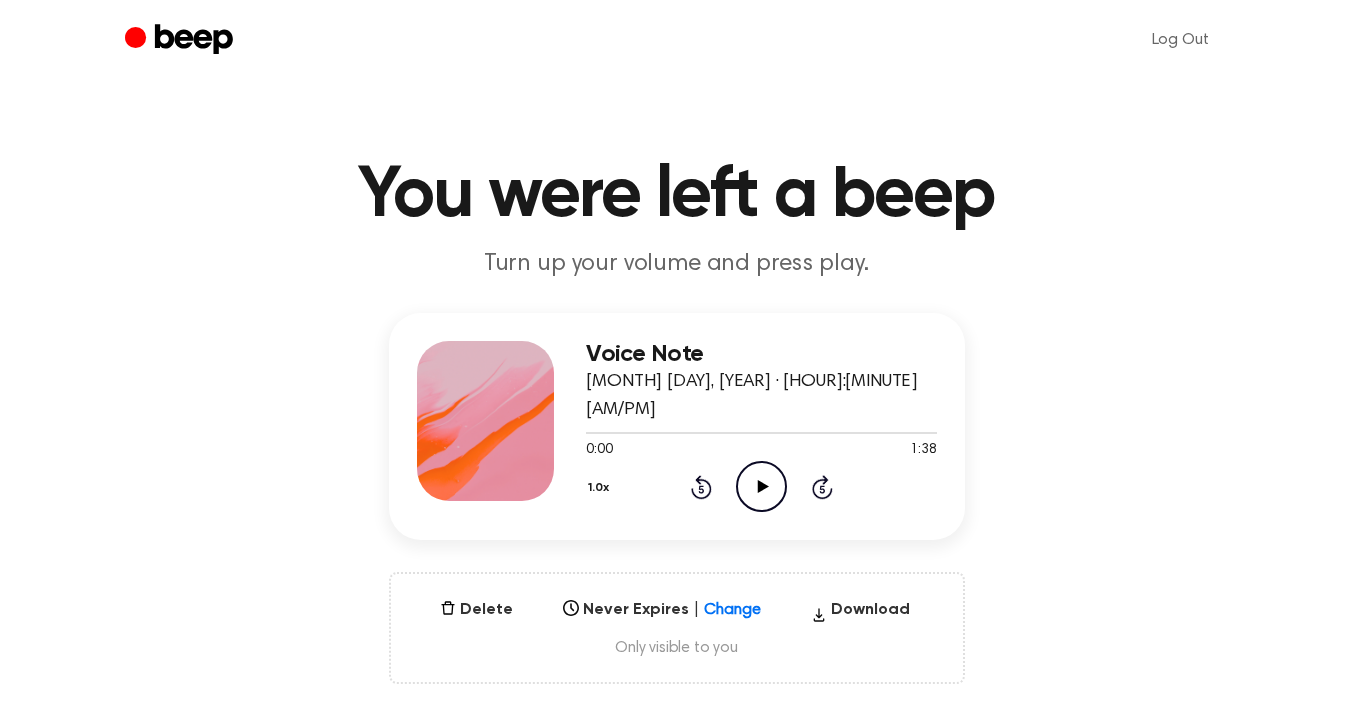 click 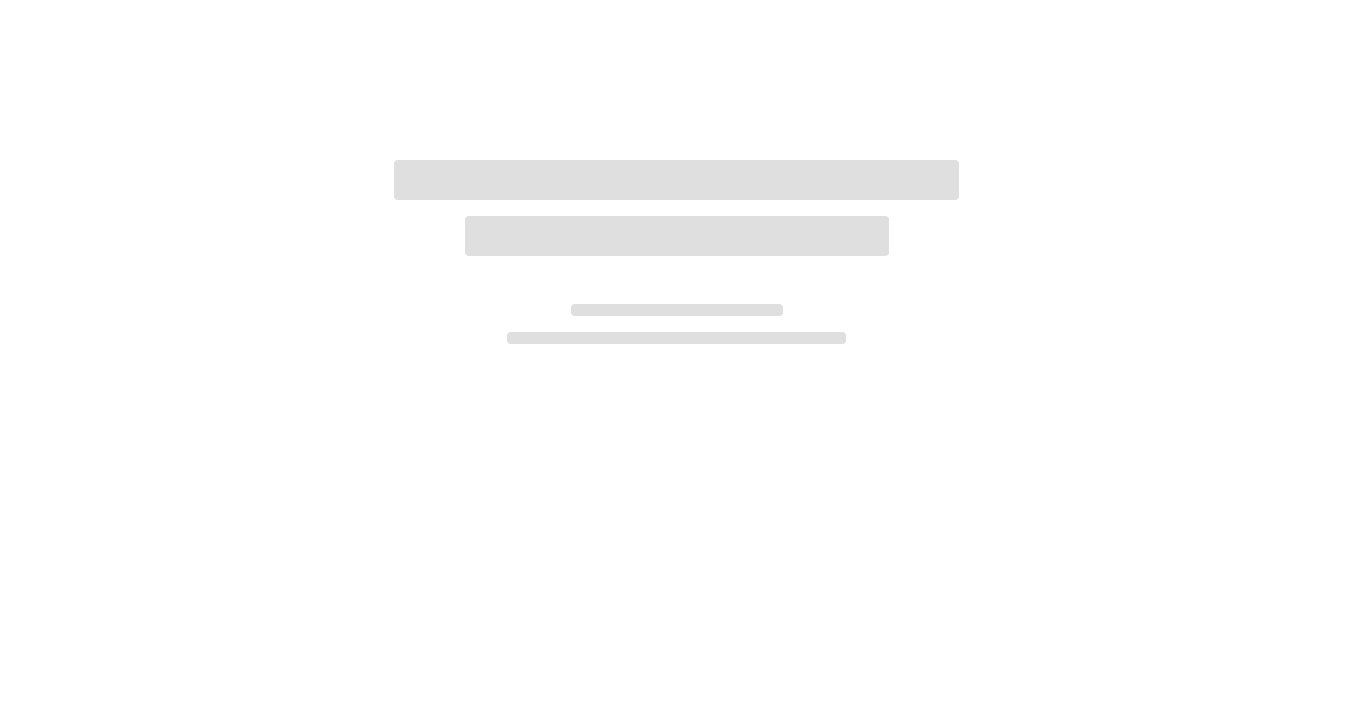 scroll, scrollTop: 0, scrollLeft: 0, axis: both 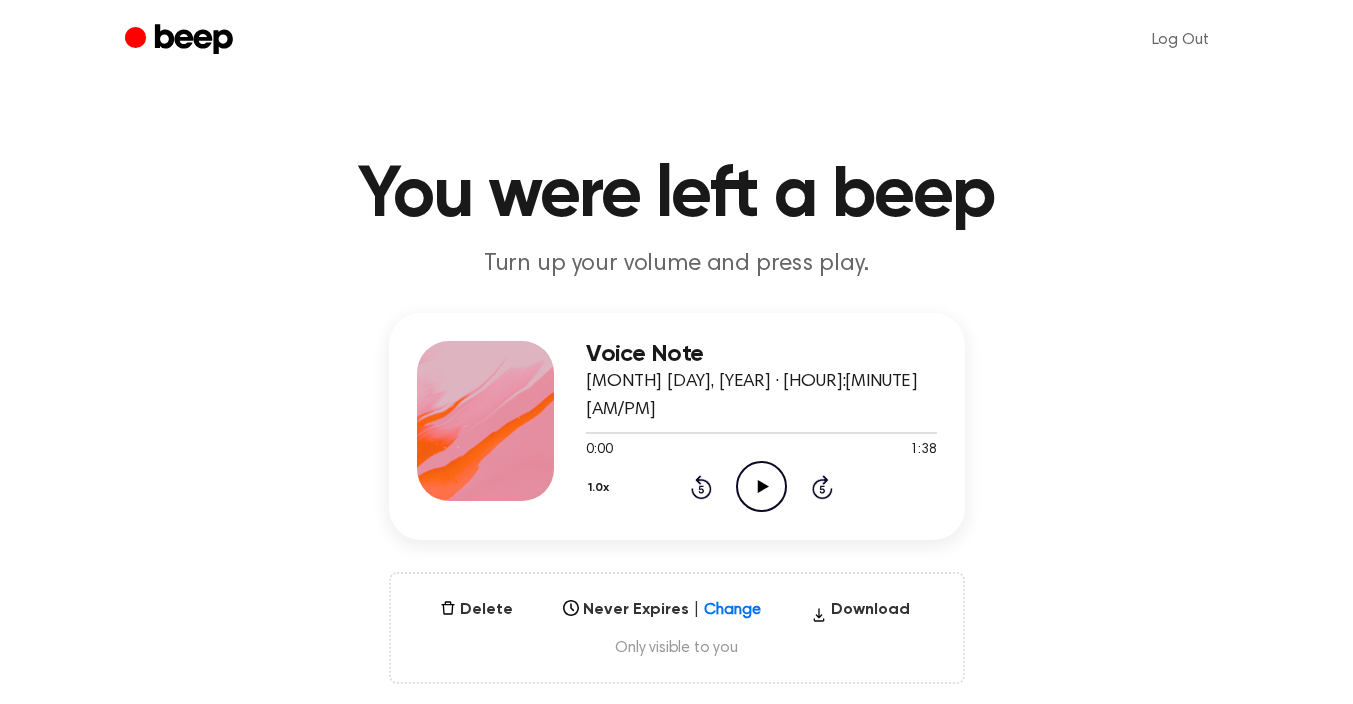click 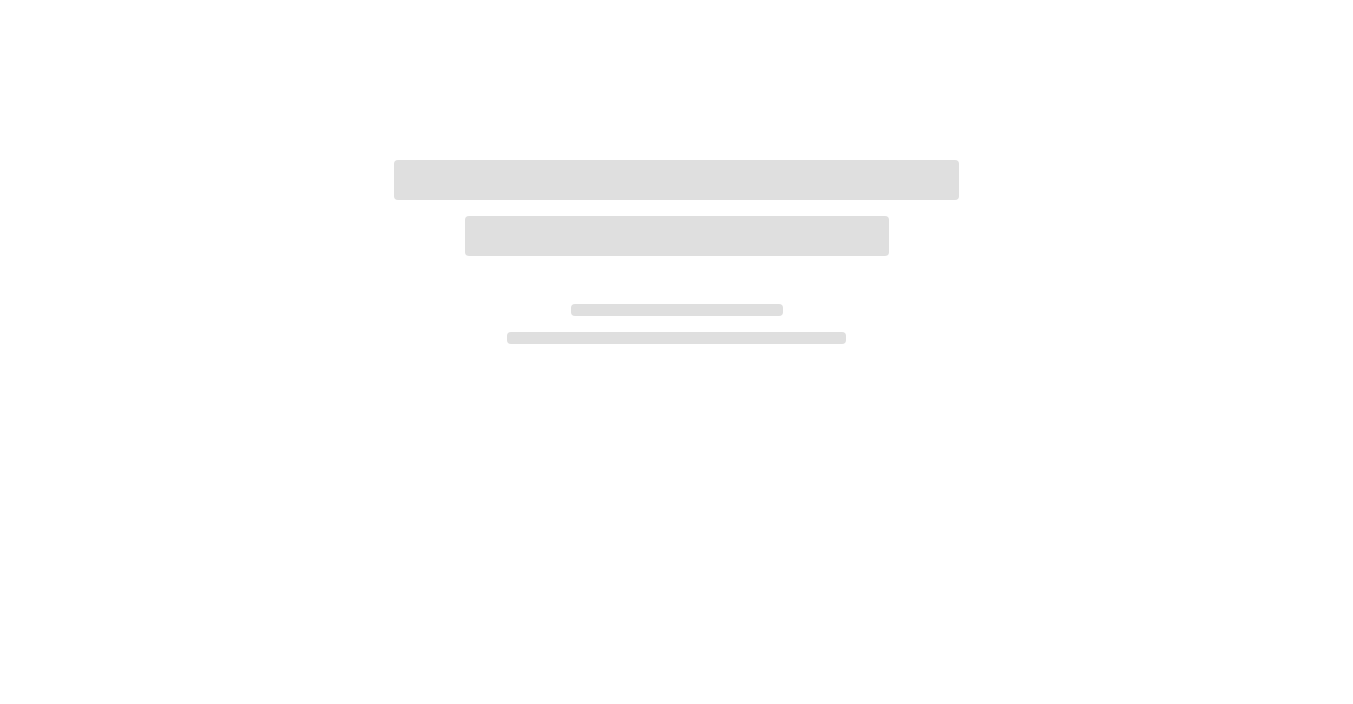 scroll, scrollTop: 0, scrollLeft: 0, axis: both 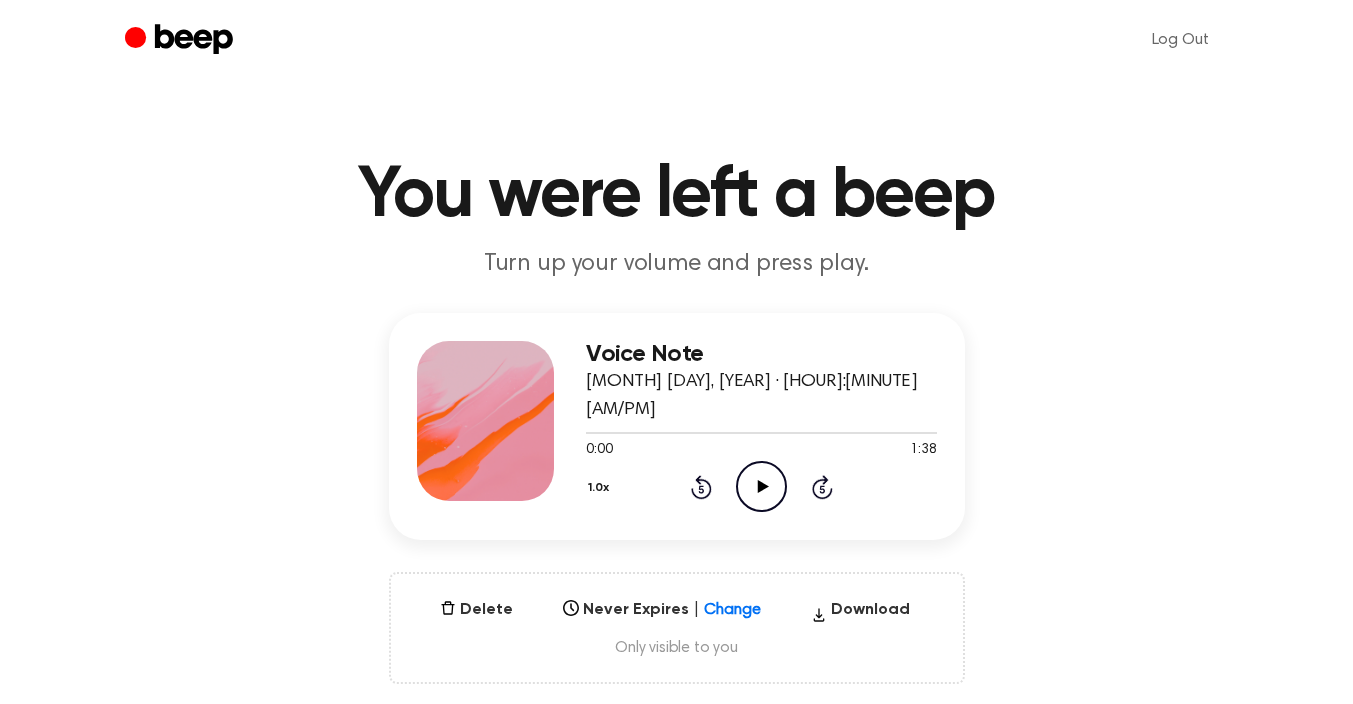 click 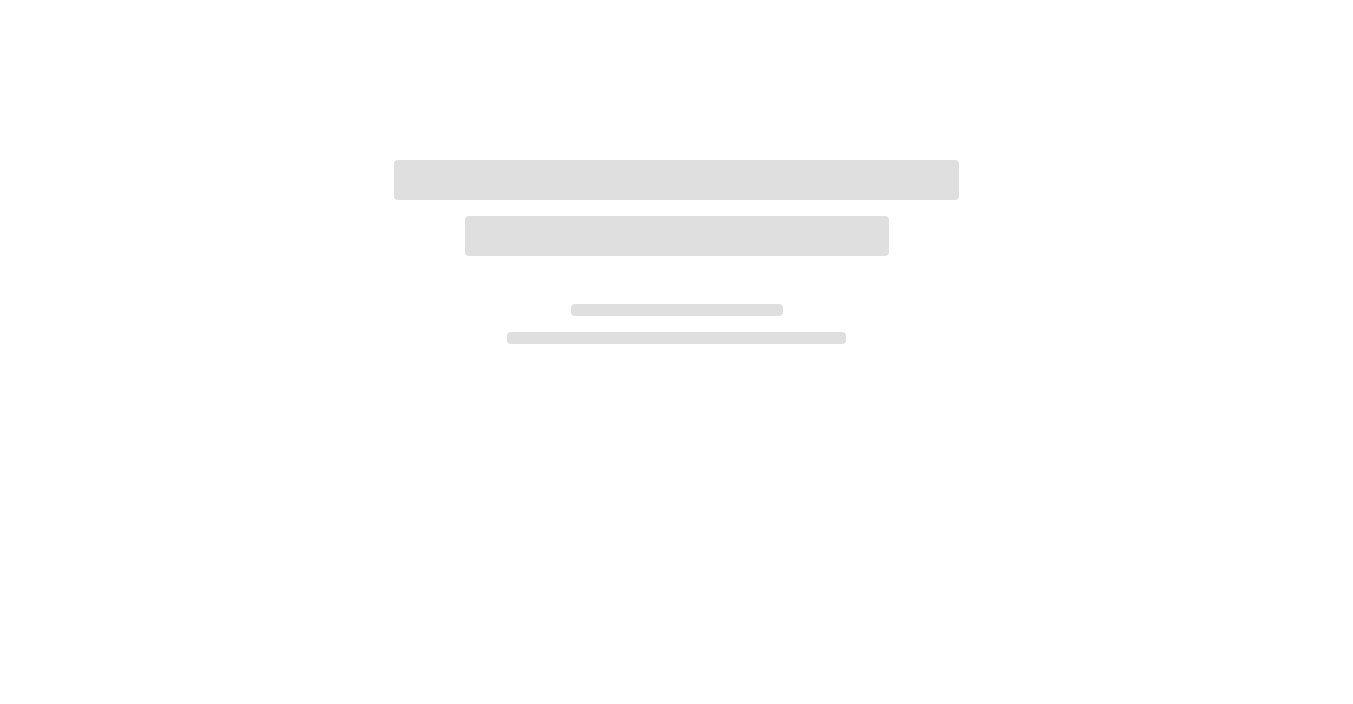 scroll, scrollTop: 0, scrollLeft: 0, axis: both 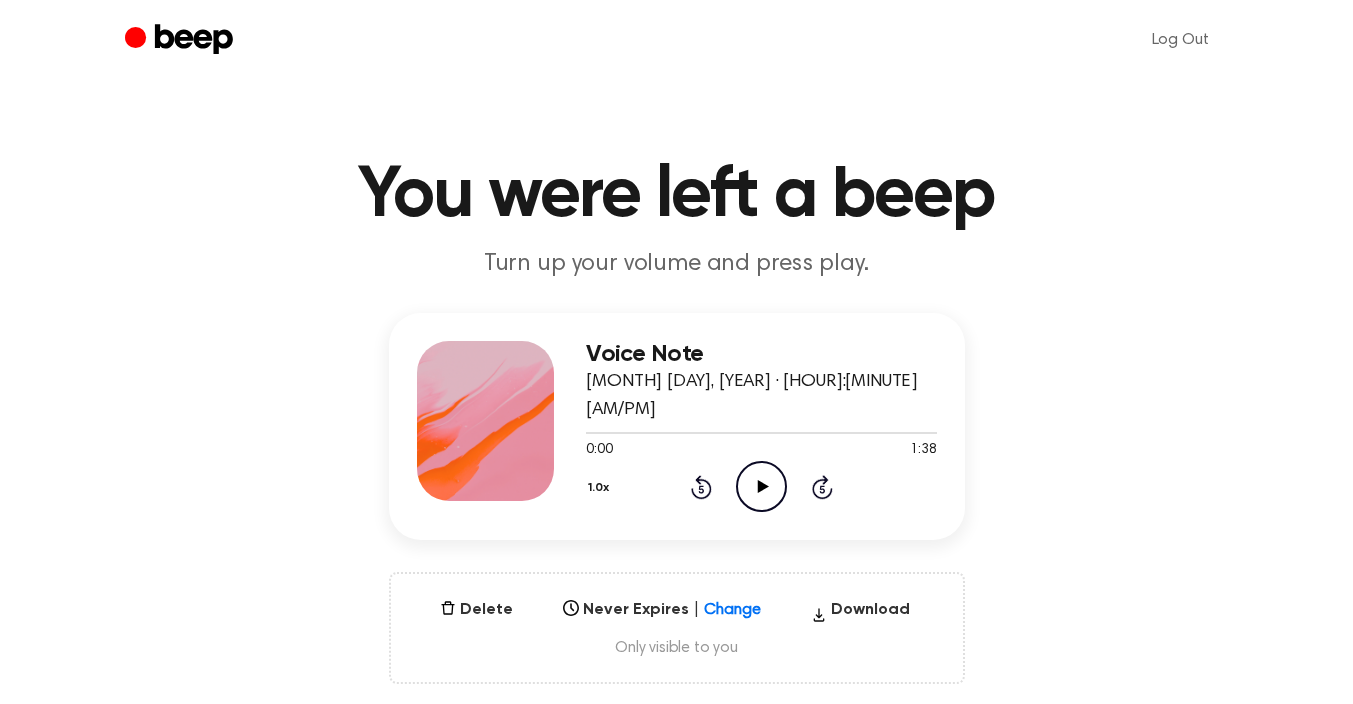 click on "Play Audio" 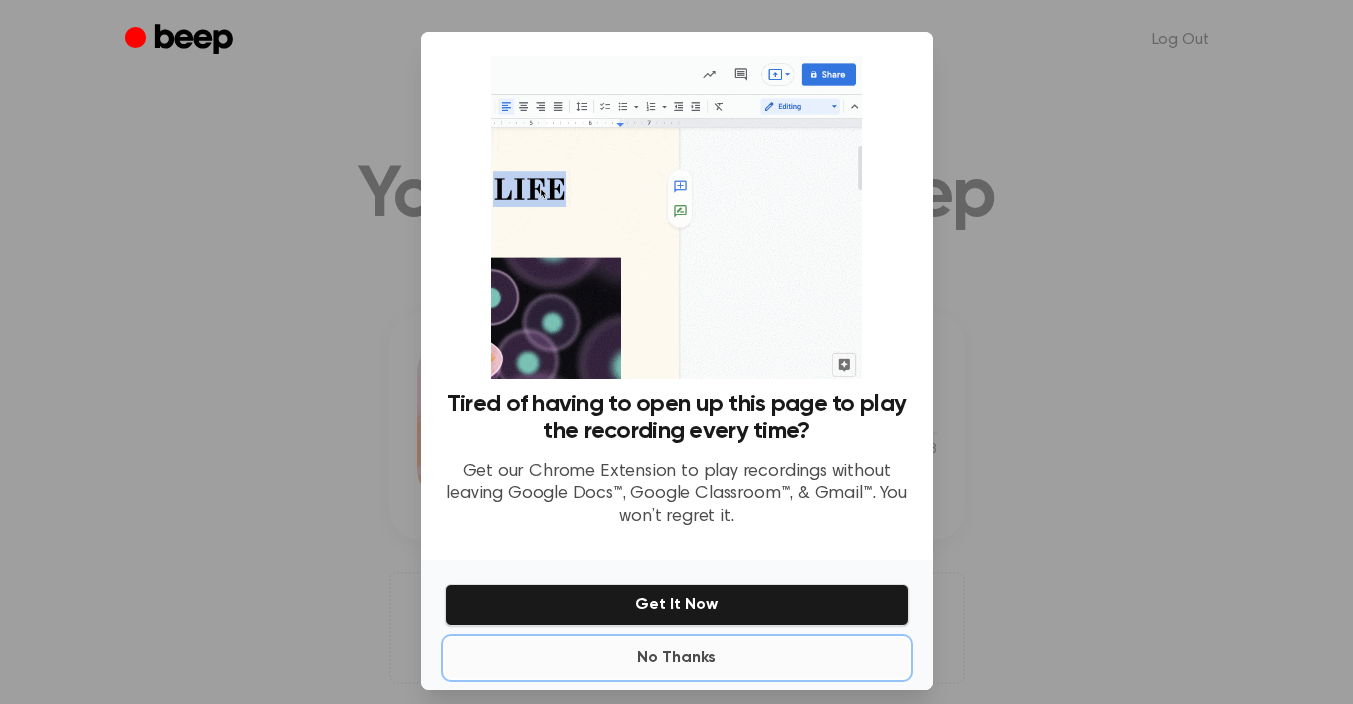 click on "No Thanks" at bounding box center (677, 658) 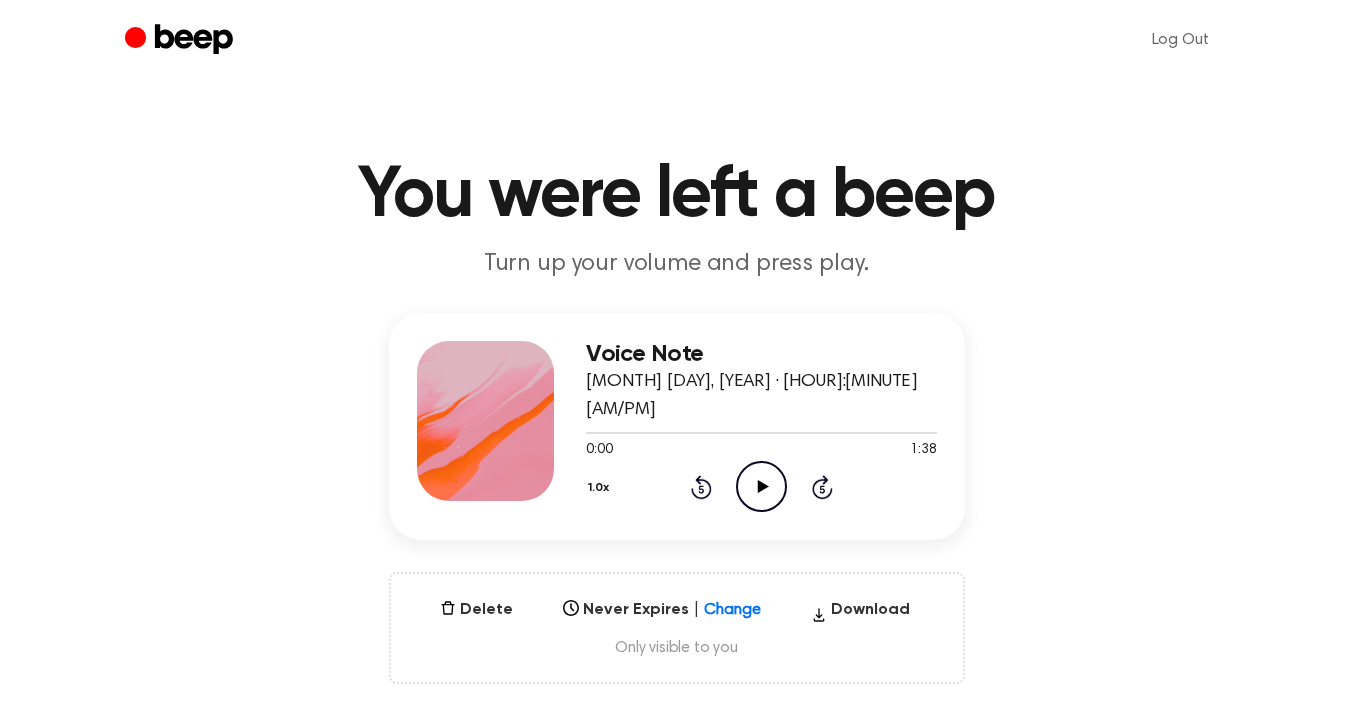 click on "Play Audio" 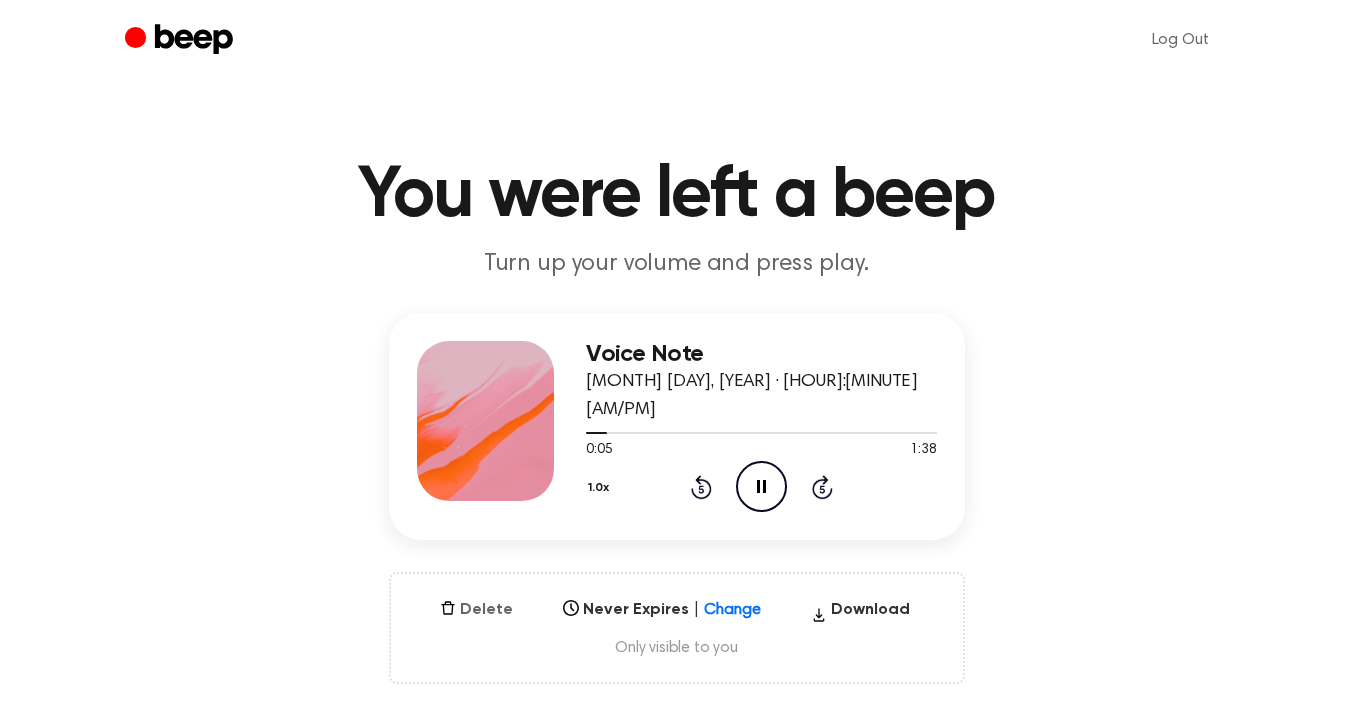 click on "Delete" at bounding box center [476, 610] 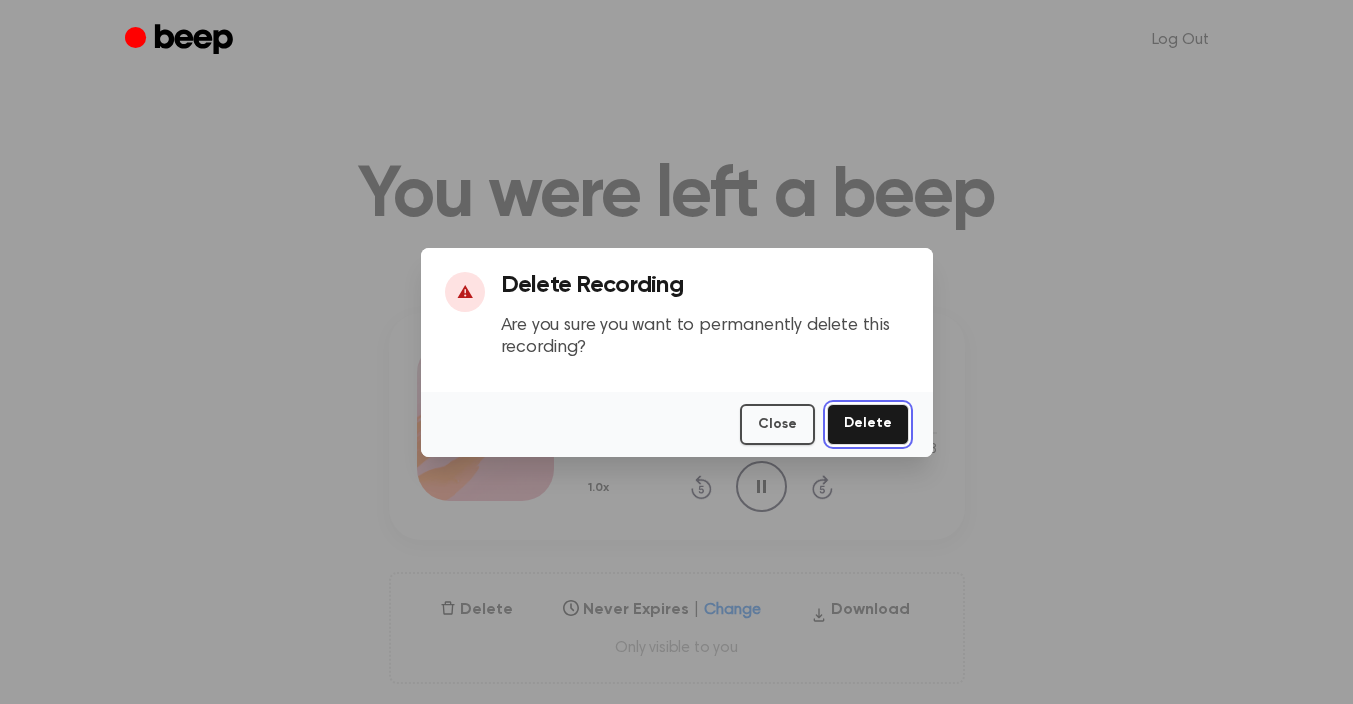 click on "Delete" at bounding box center [868, 424] 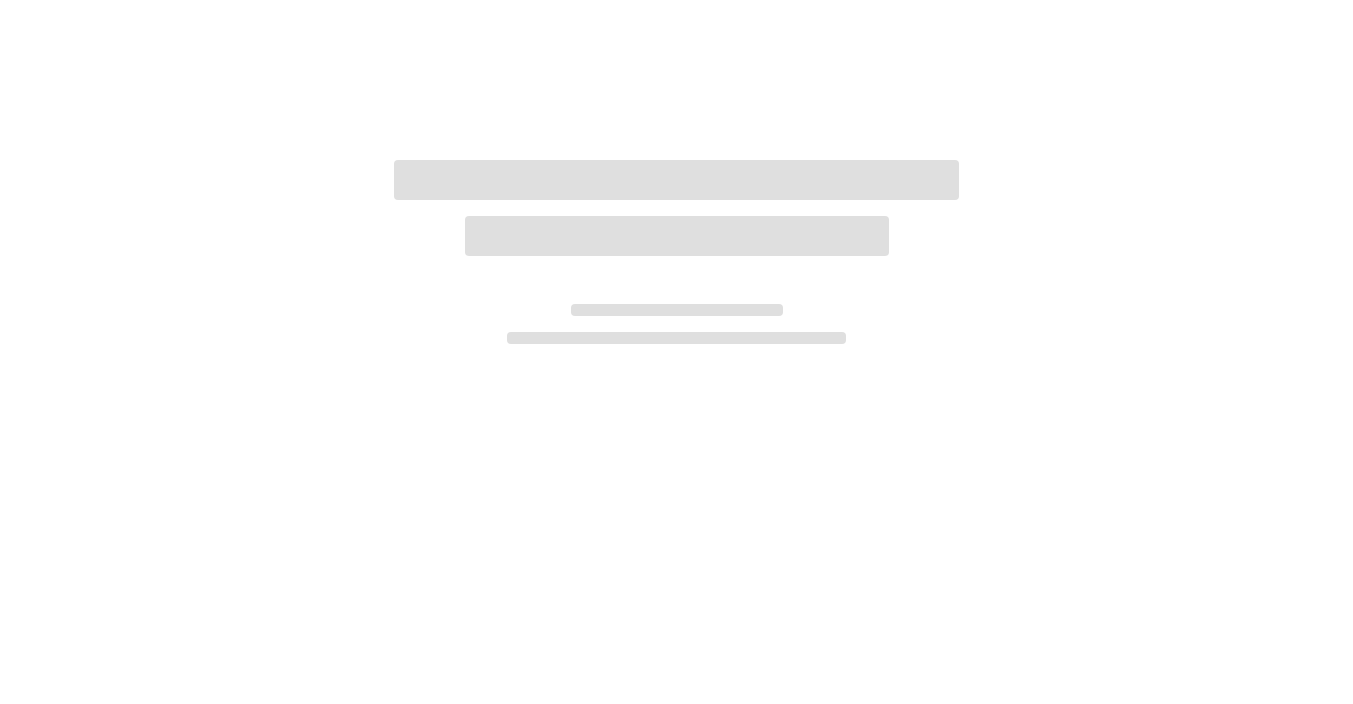 scroll, scrollTop: 0, scrollLeft: 0, axis: both 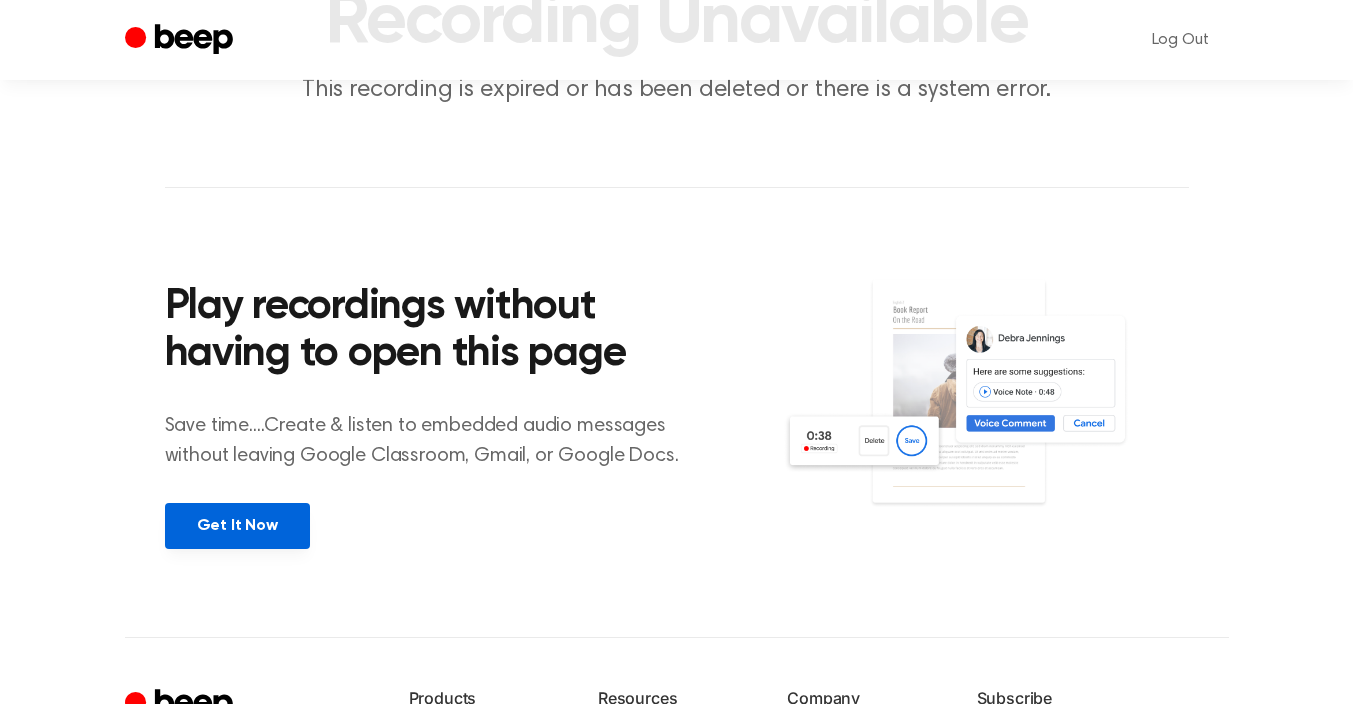 click on "Get It Now" at bounding box center [237, 526] 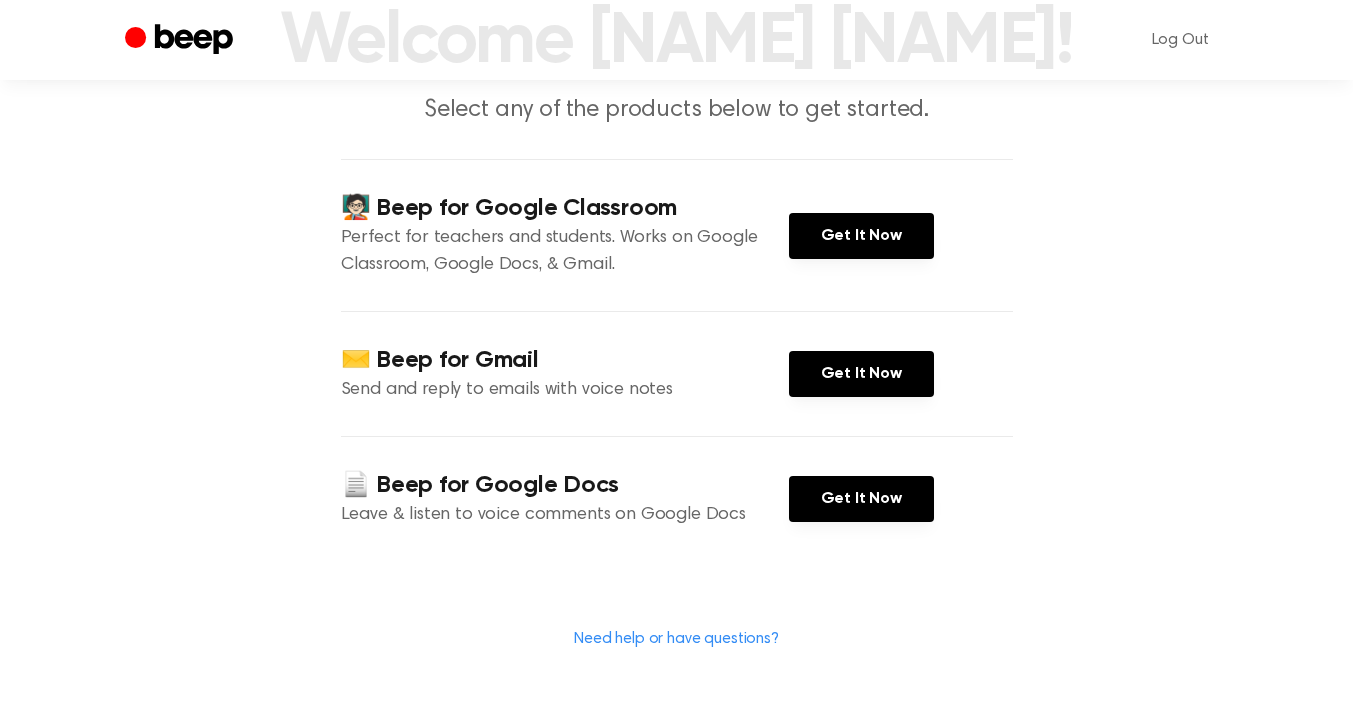 scroll, scrollTop: 229, scrollLeft: 0, axis: vertical 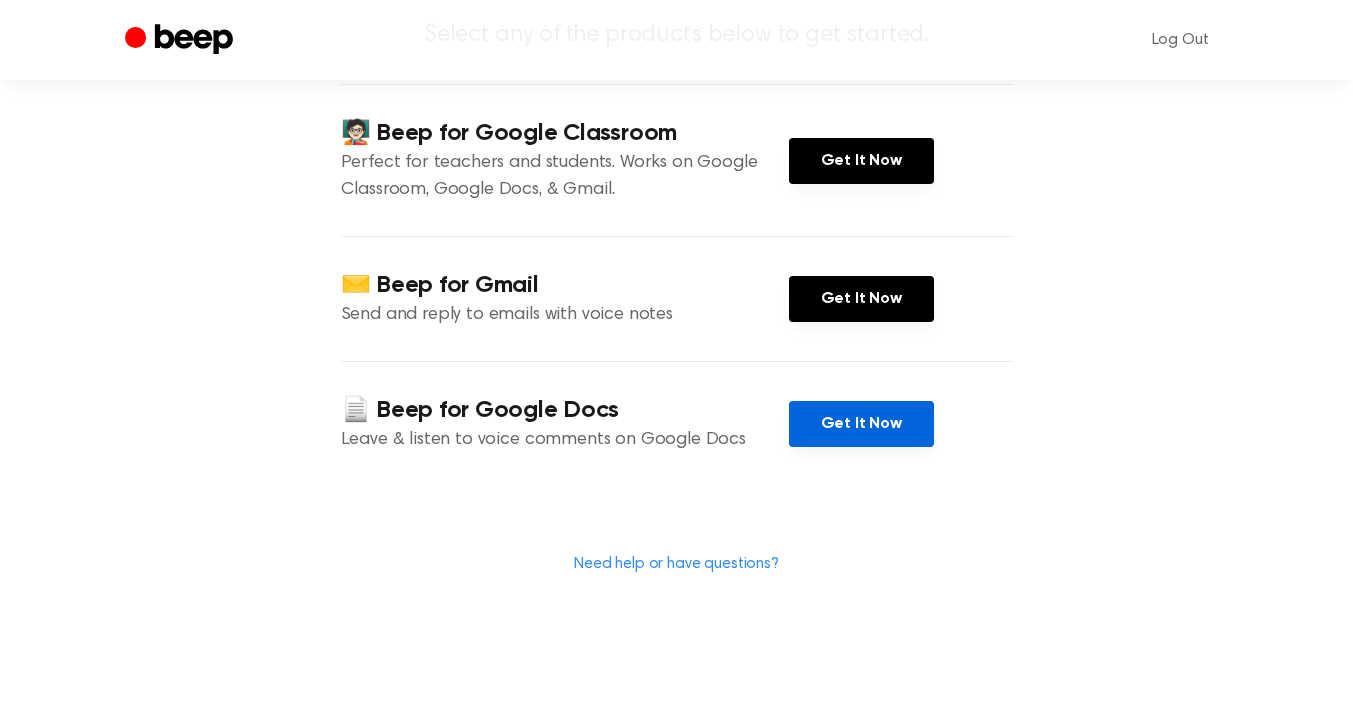 click on "Get It Now" at bounding box center (861, 424) 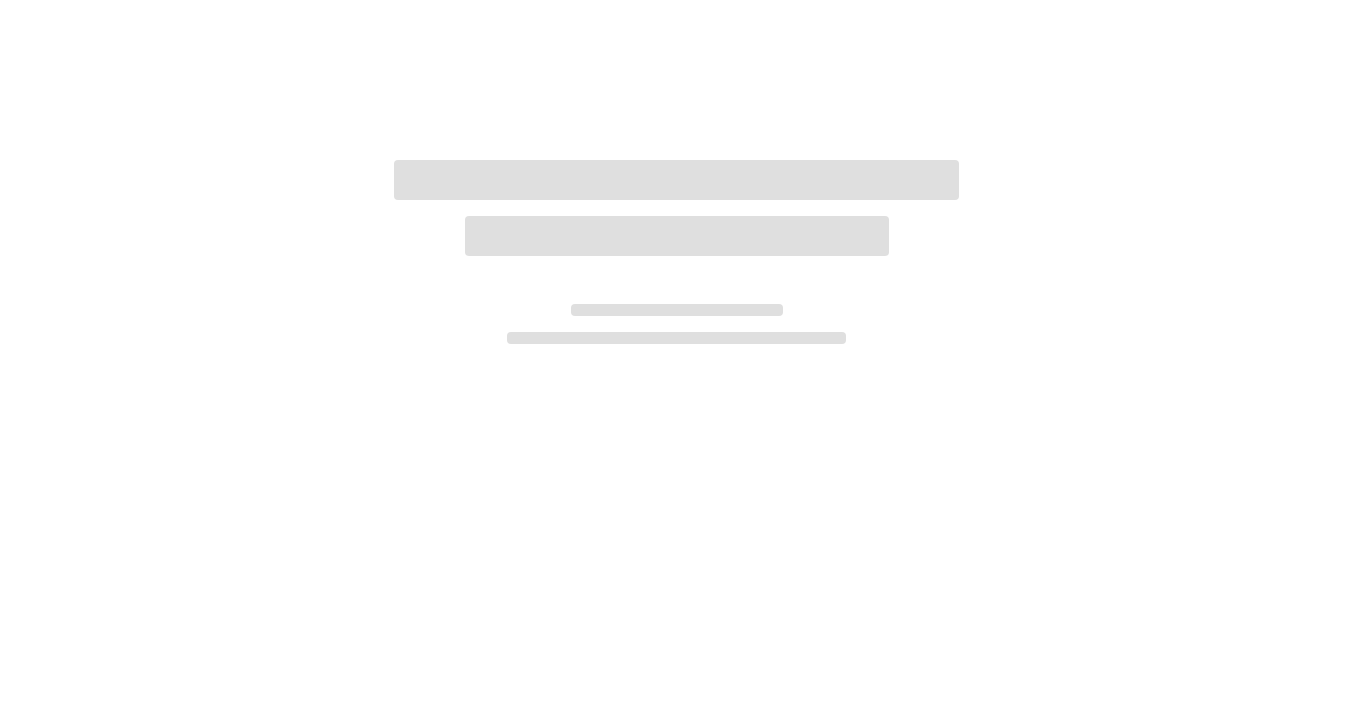 scroll, scrollTop: 0, scrollLeft: 0, axis: both 